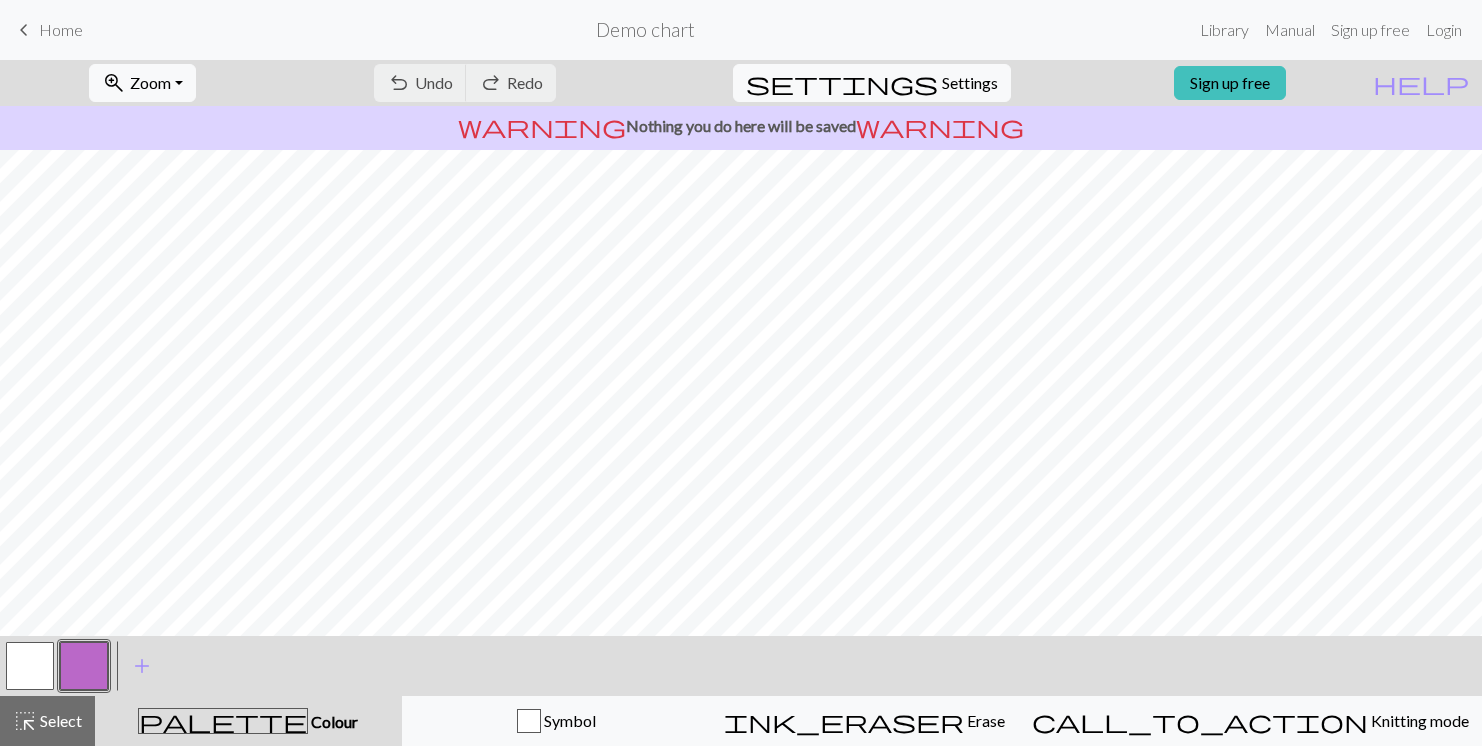 scroll, scrollTop: 0, scrollLeft: 0, axis: both 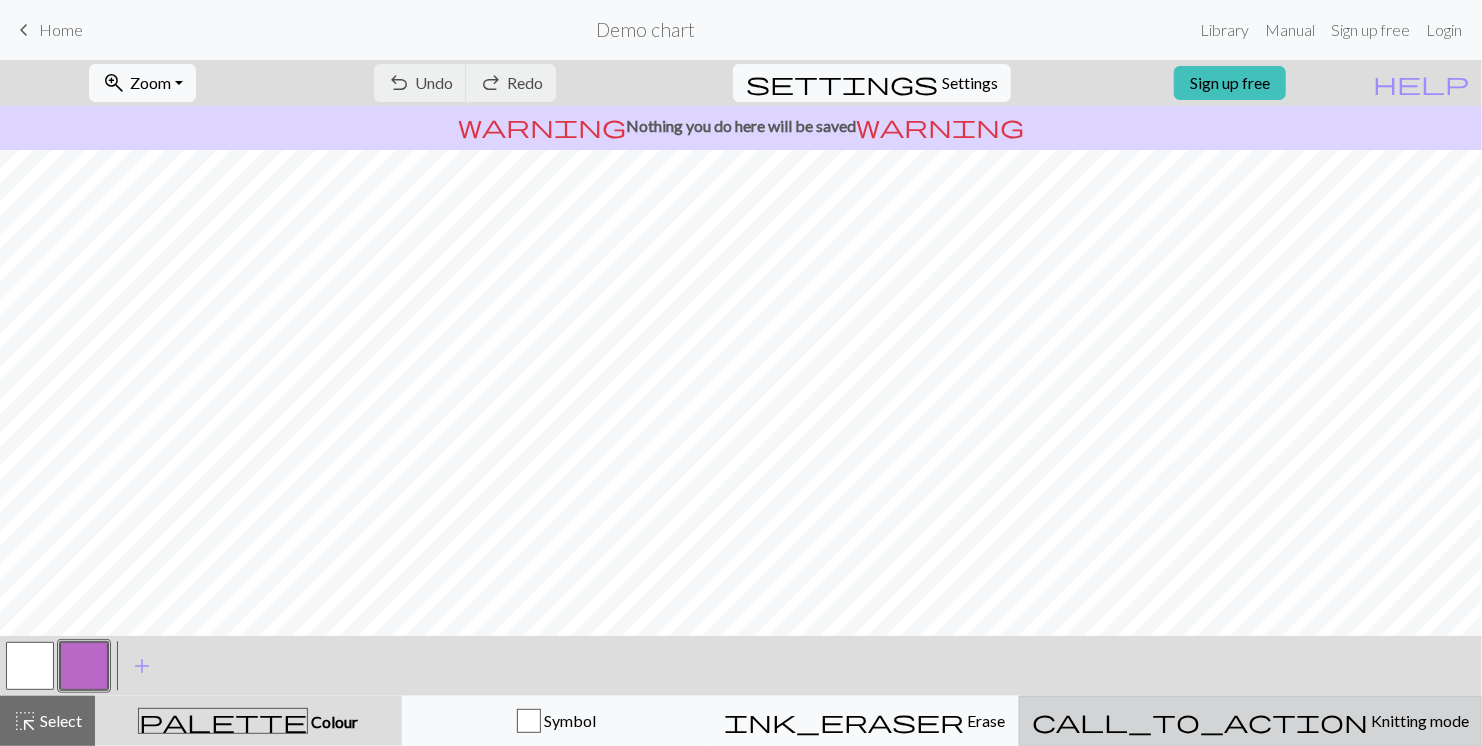 click on "Knitting mode" at bounding box center (1418, 720) 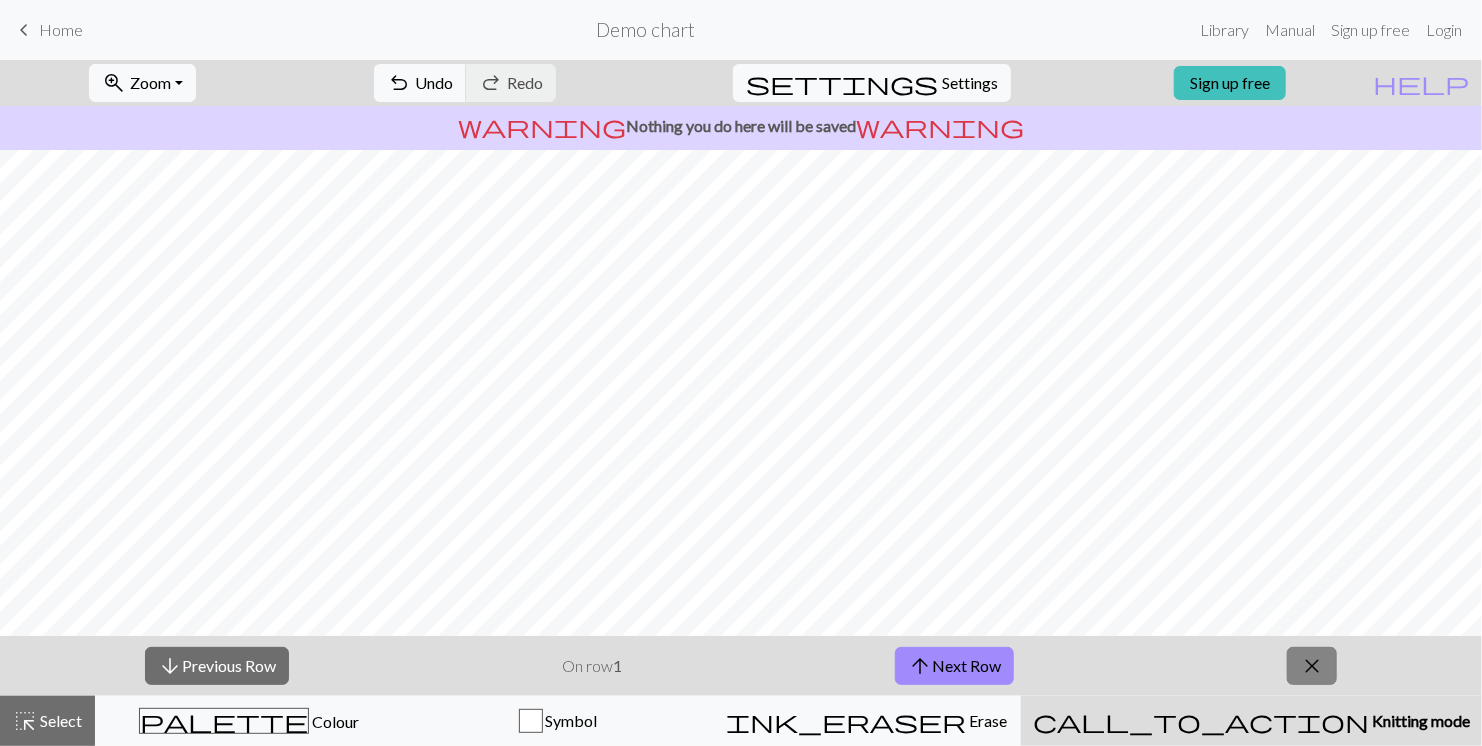 click on "close" at bounding box center (1312, 666) 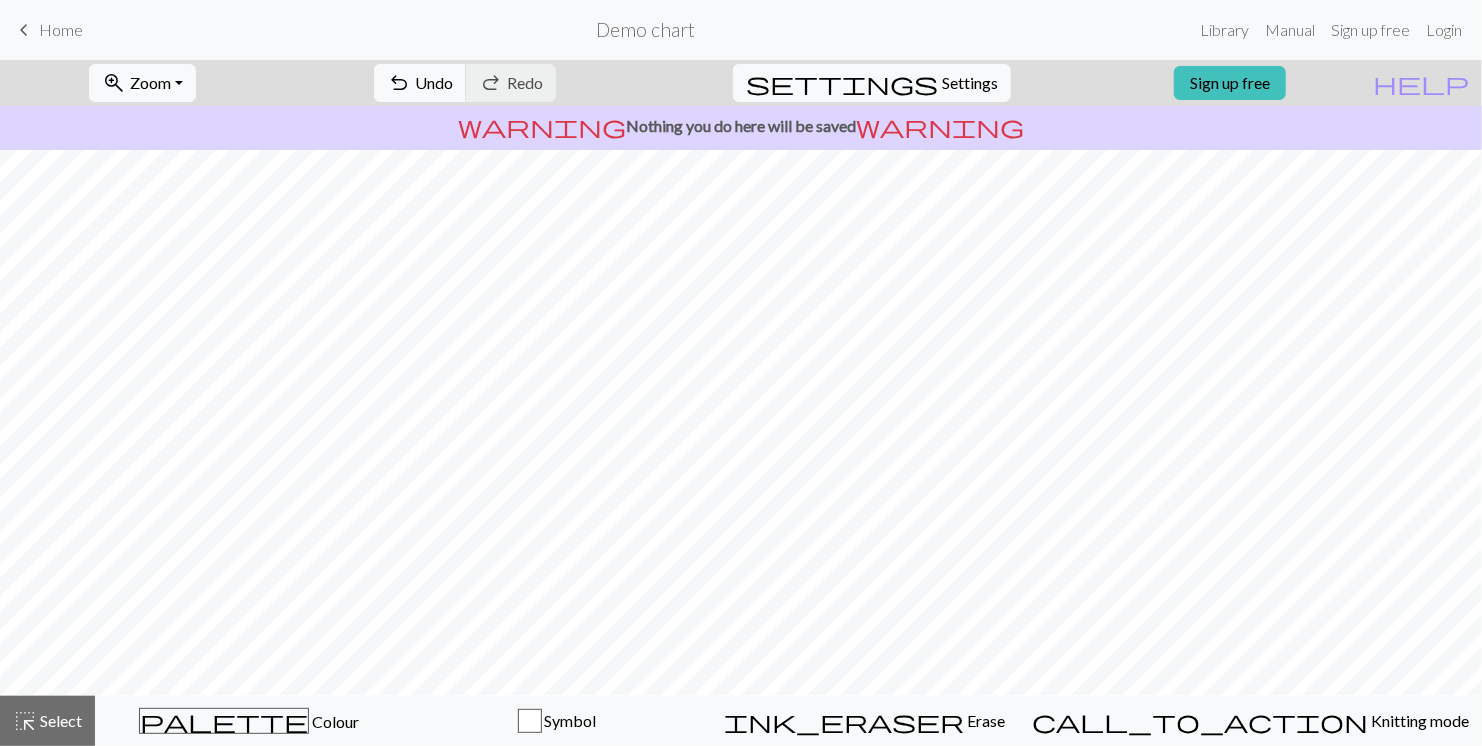 scroll, scrollTop: 183, scrollLeft: 0, axis: vertical 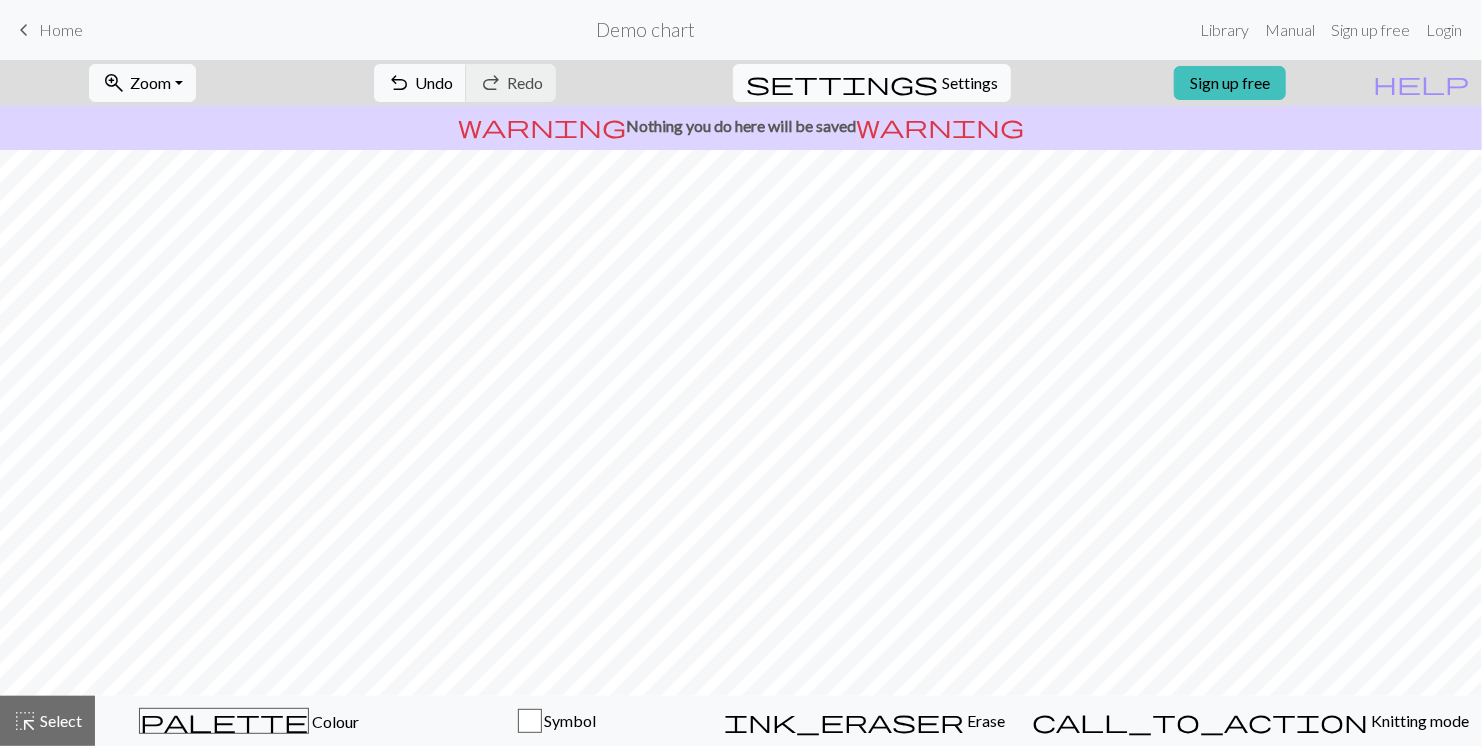 click on "Settings" at bounding box center [970, 83] 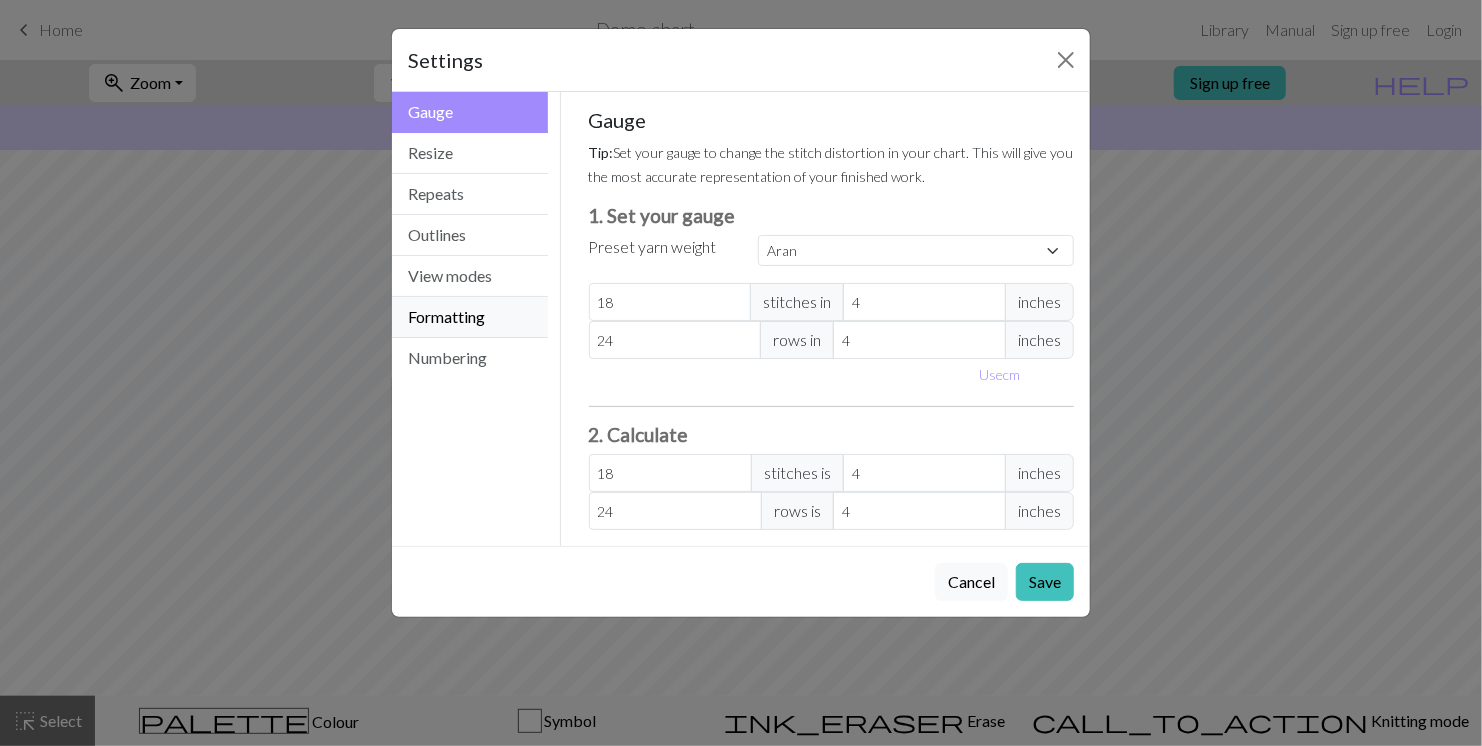 click on "Formatting" at bounding box center (470, 317) 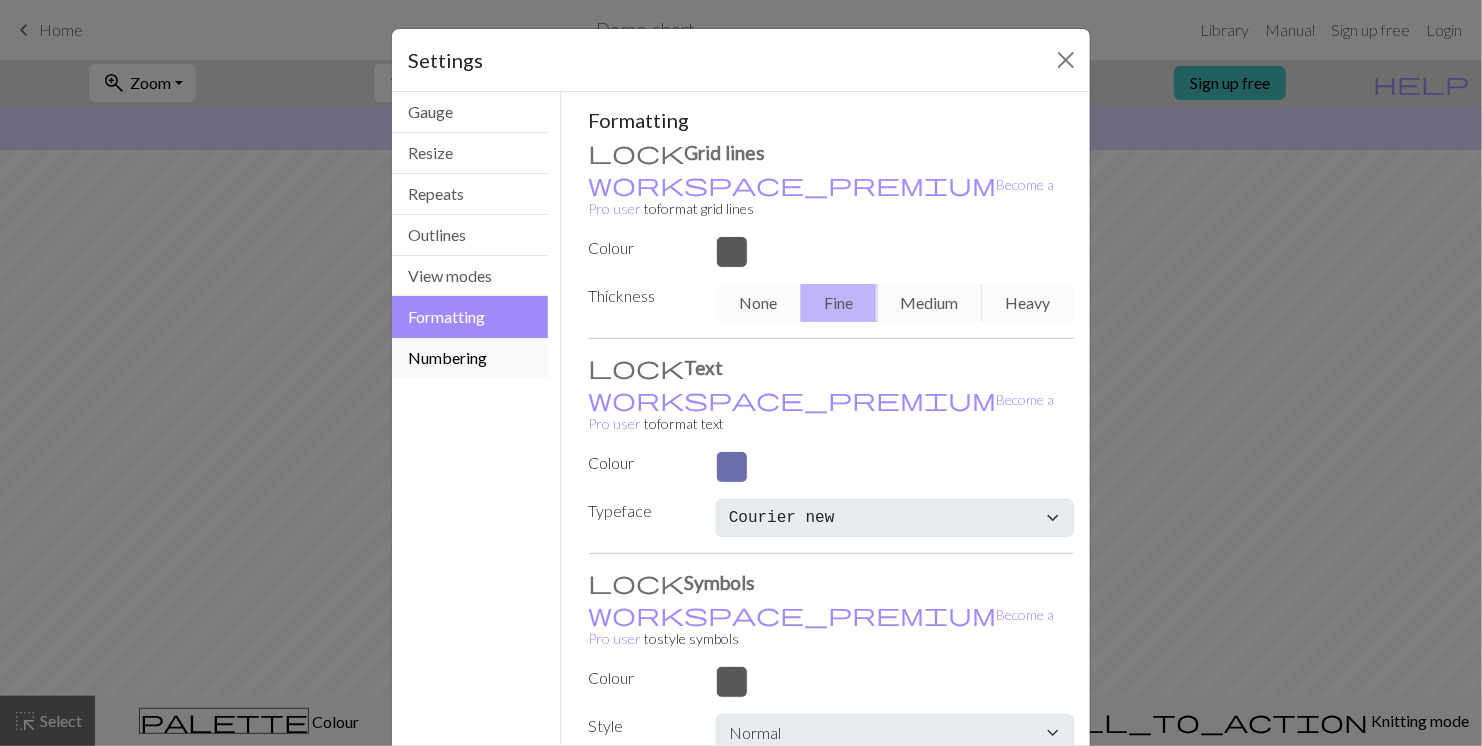 click on "Numbering" at bounding box center (470, 358) 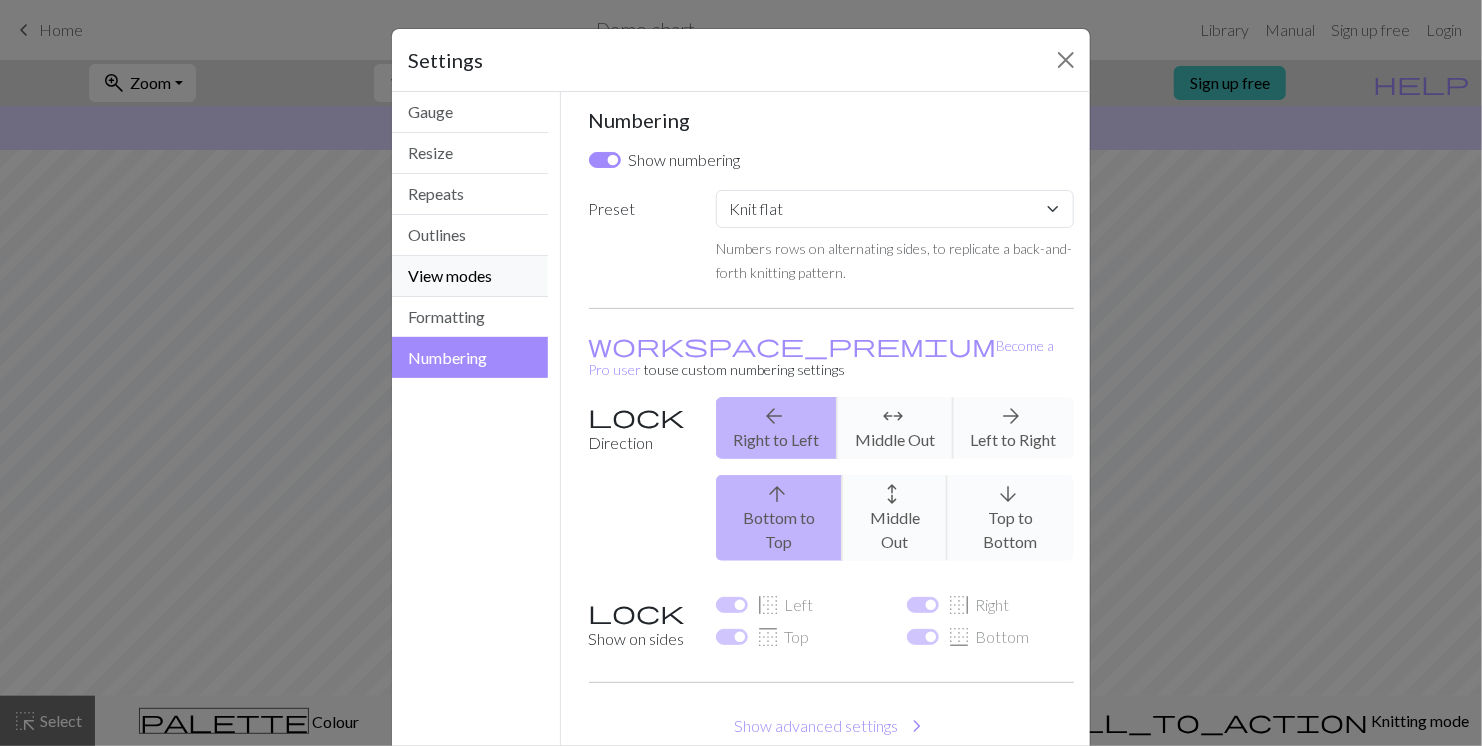 click on "View modes" at bounding box center [470, 276] 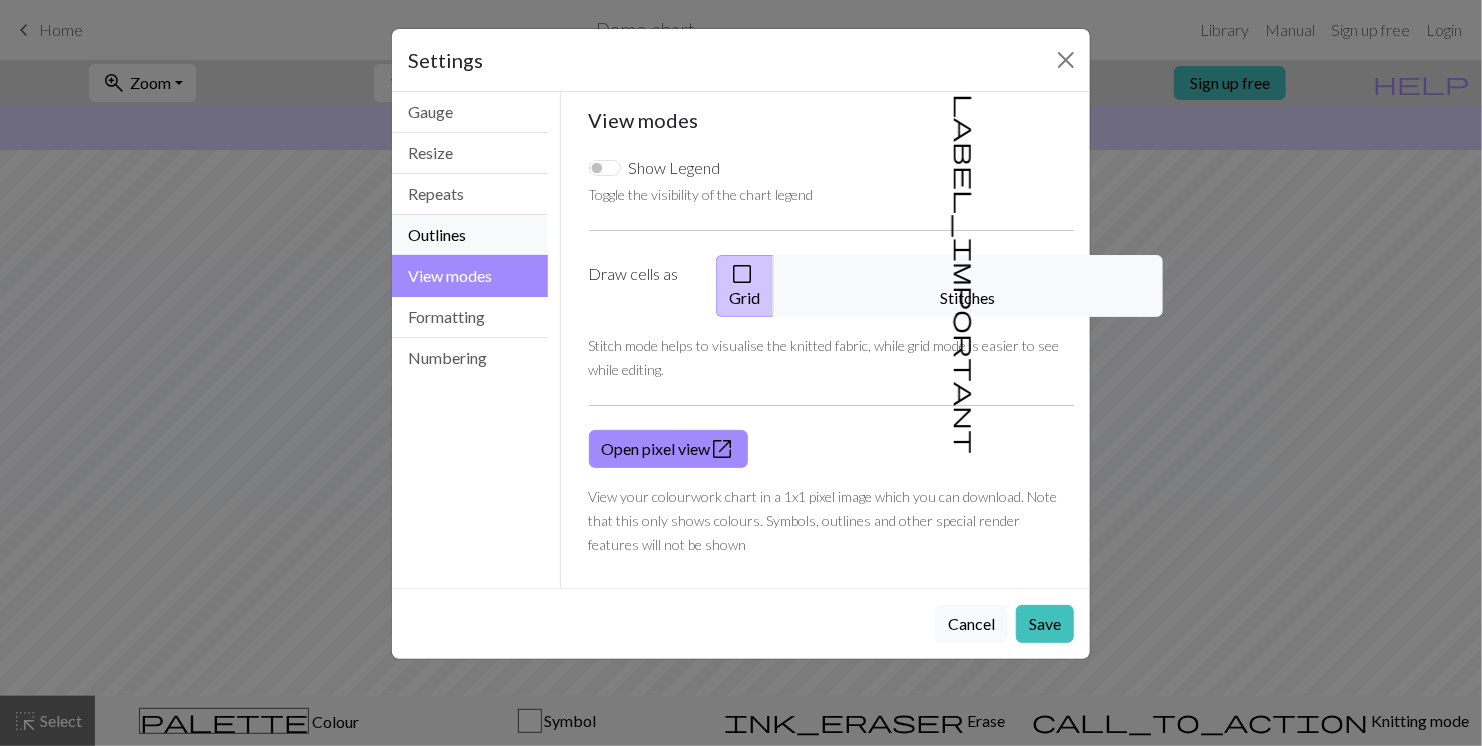 click on "Outlines" at bounding box center (470, 235) 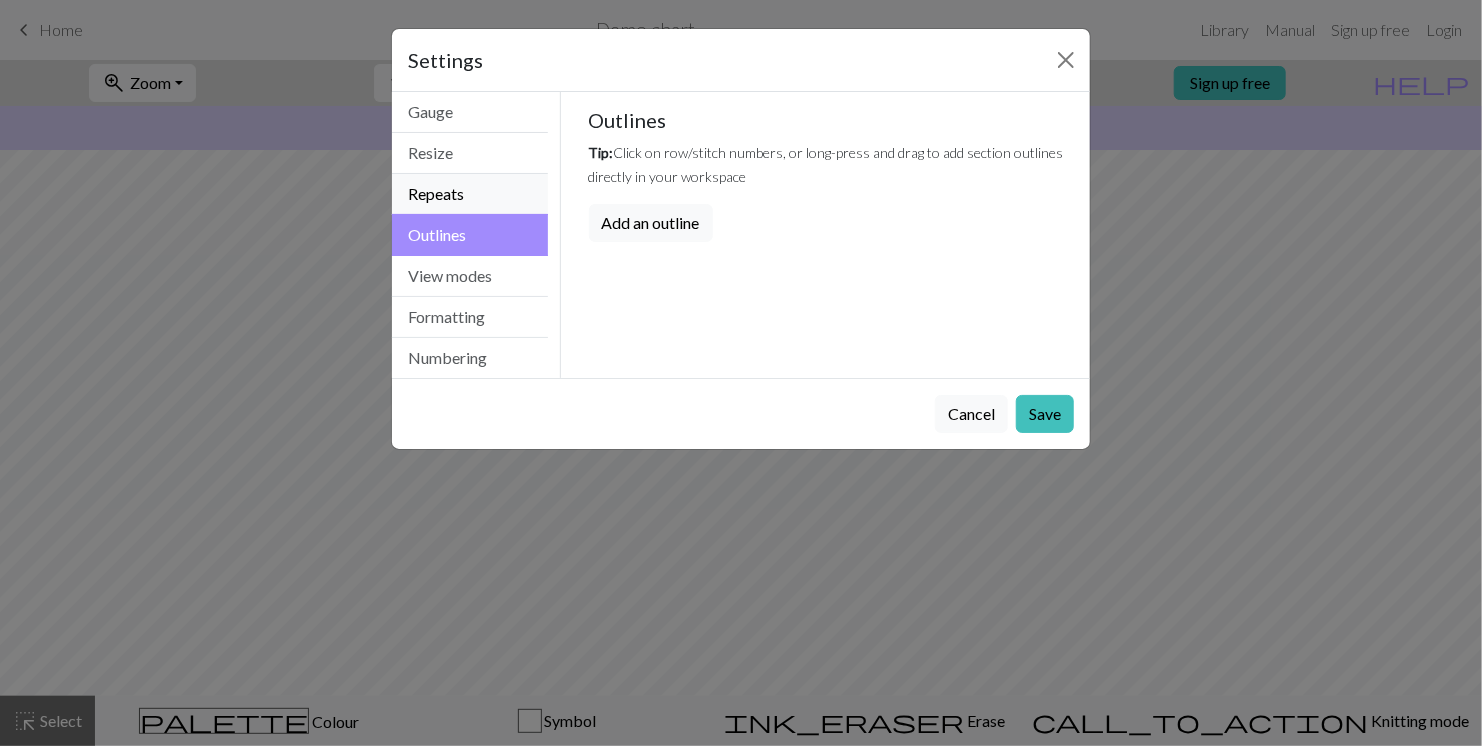click on "Repeats" at bounding box center (470, 194) 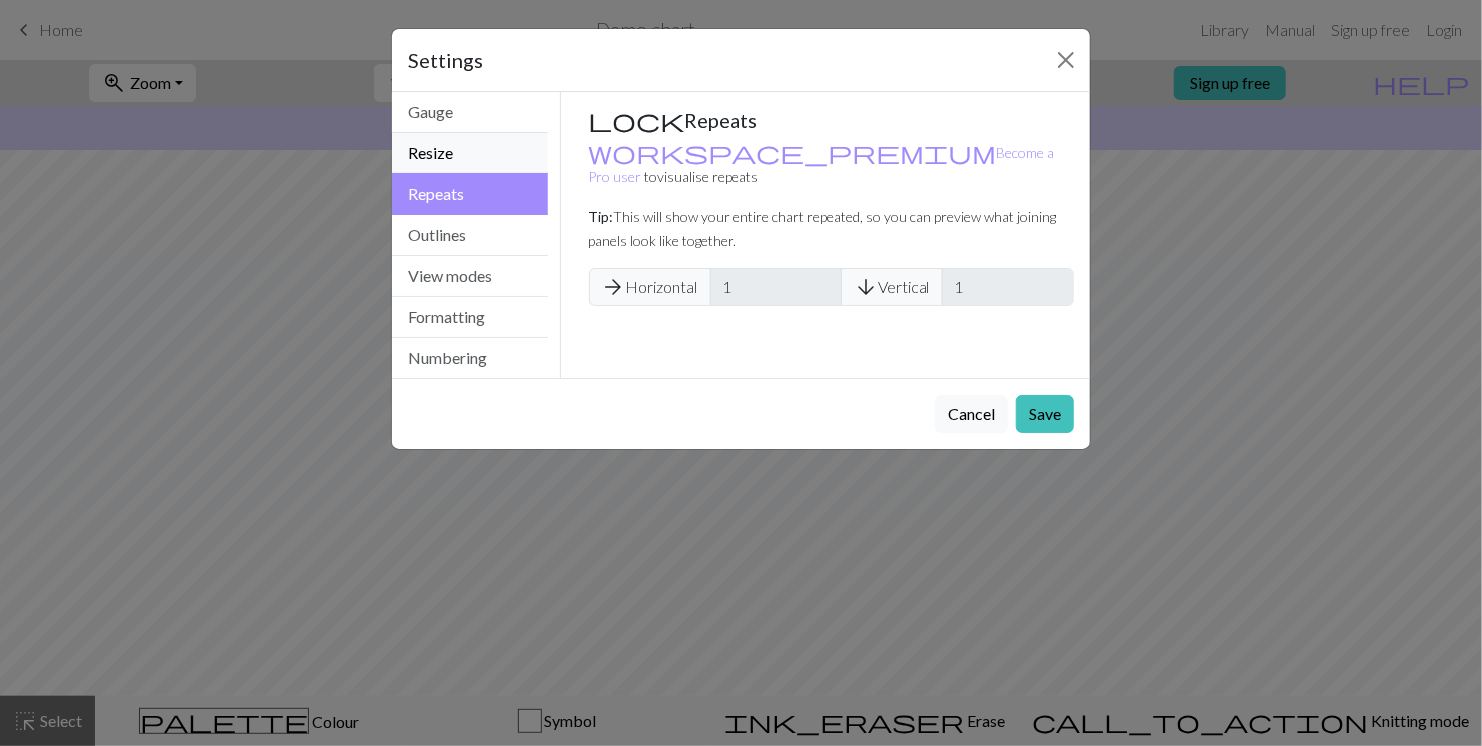 click on "Resize" at bounding box center [470, 153] 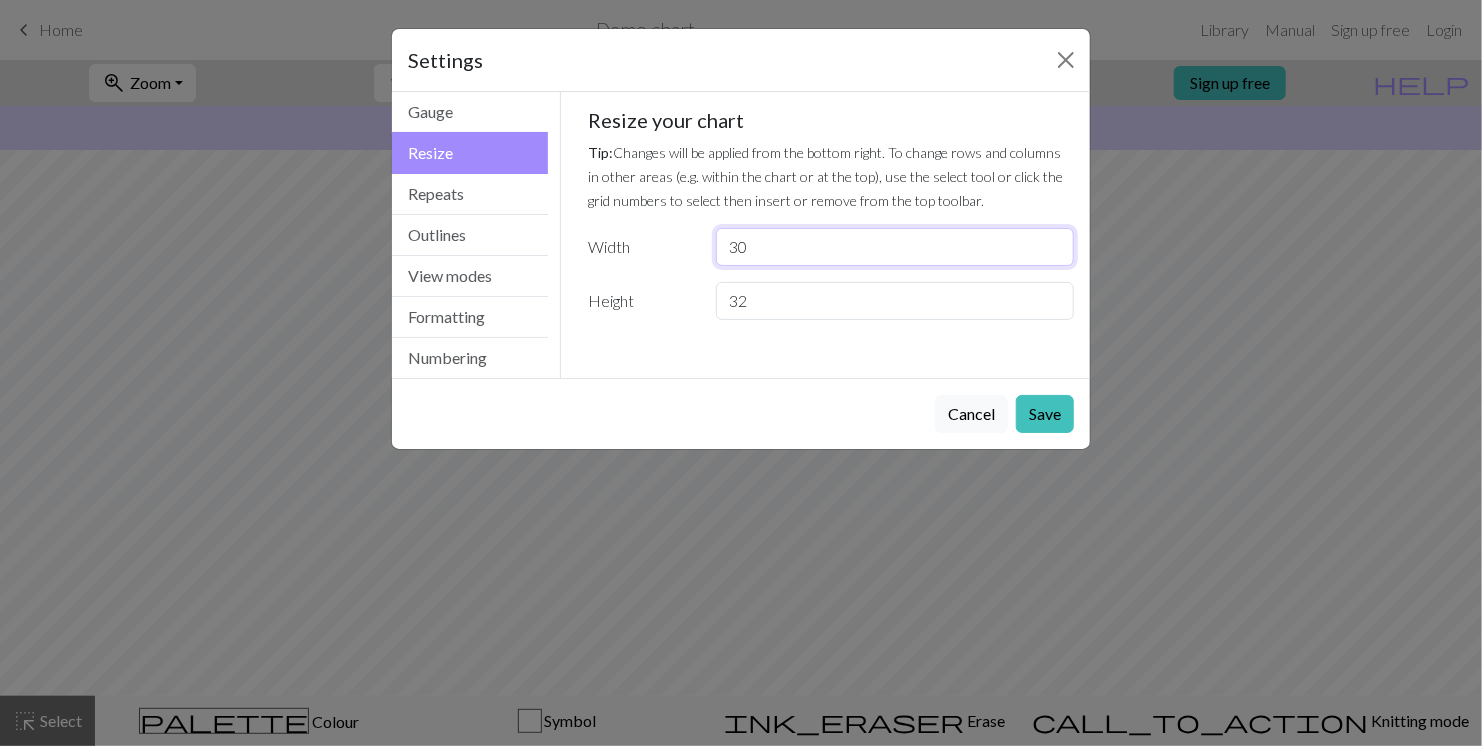 drag, startPoint x: 770, startPoint y: 252, endPoint x: 687, endPoint y: 242, distance: 83.60024 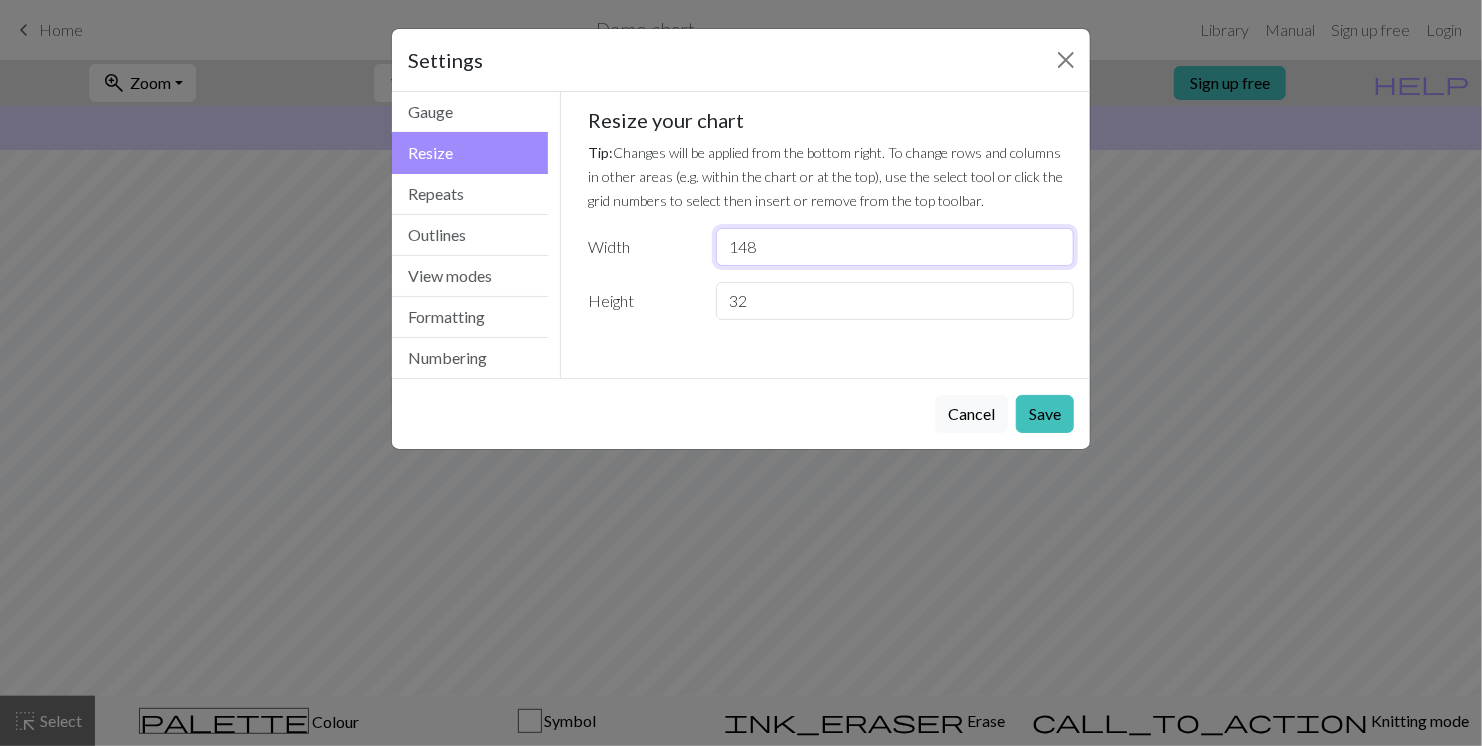 type on "148" 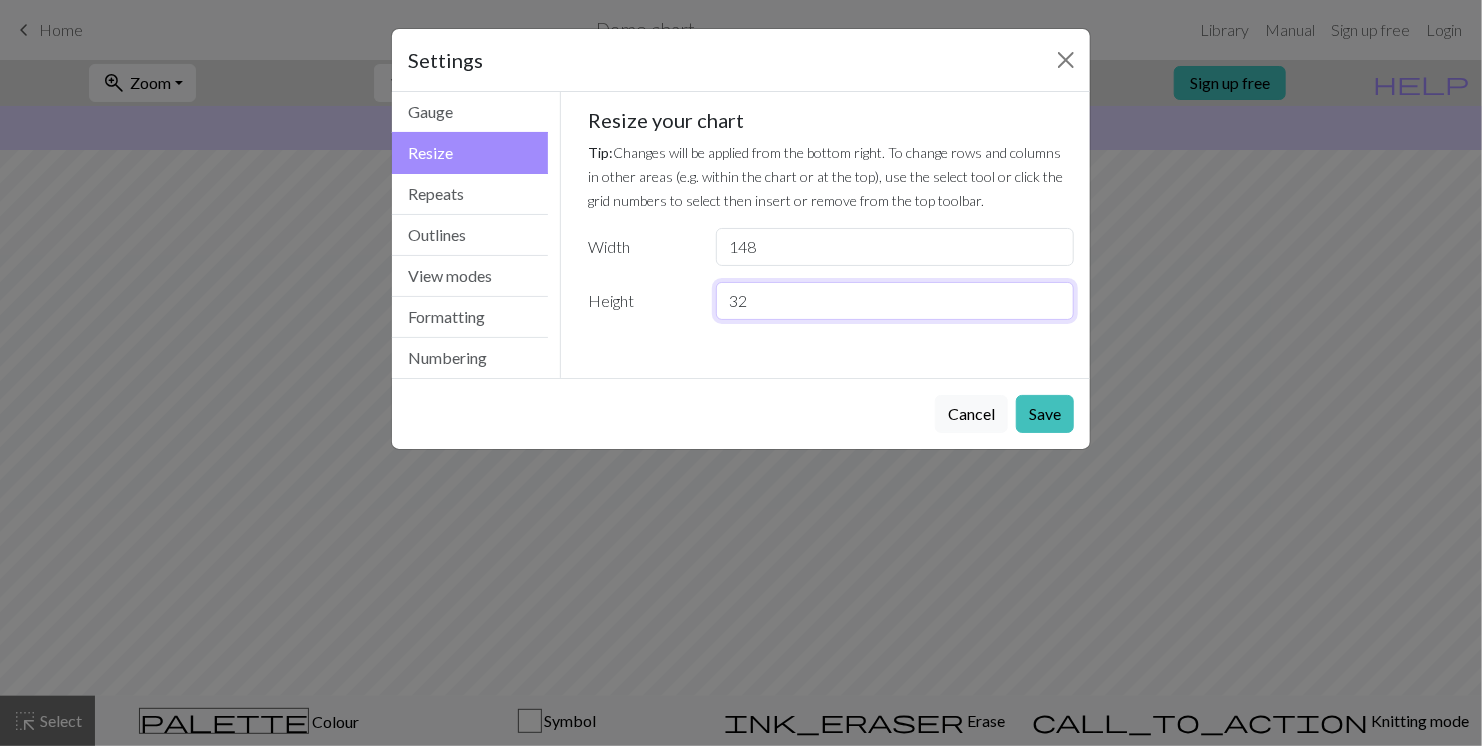 drag, startPoint x: 774, startPoint y: 306, endPoint x: 683, endPoint y: 294, distance: 91.787796 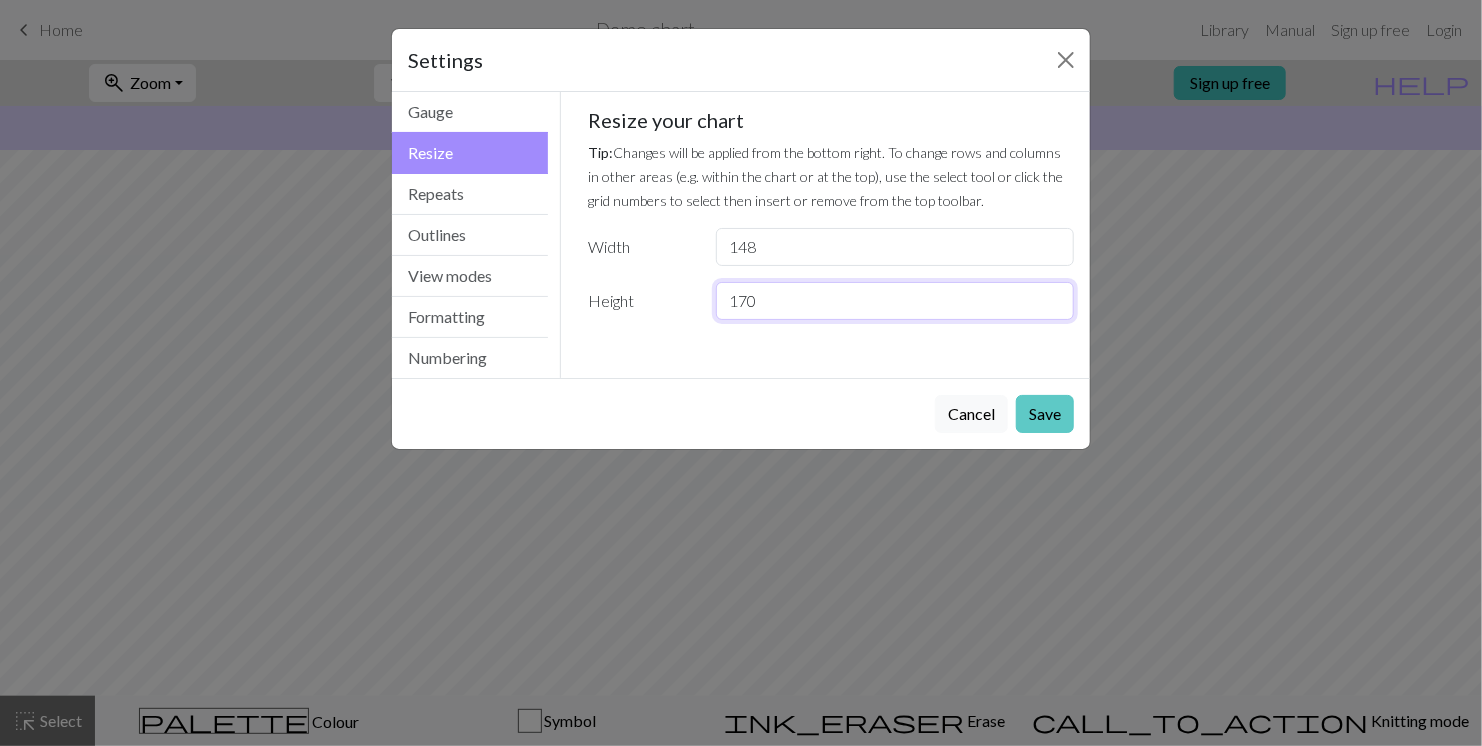 type on "170" 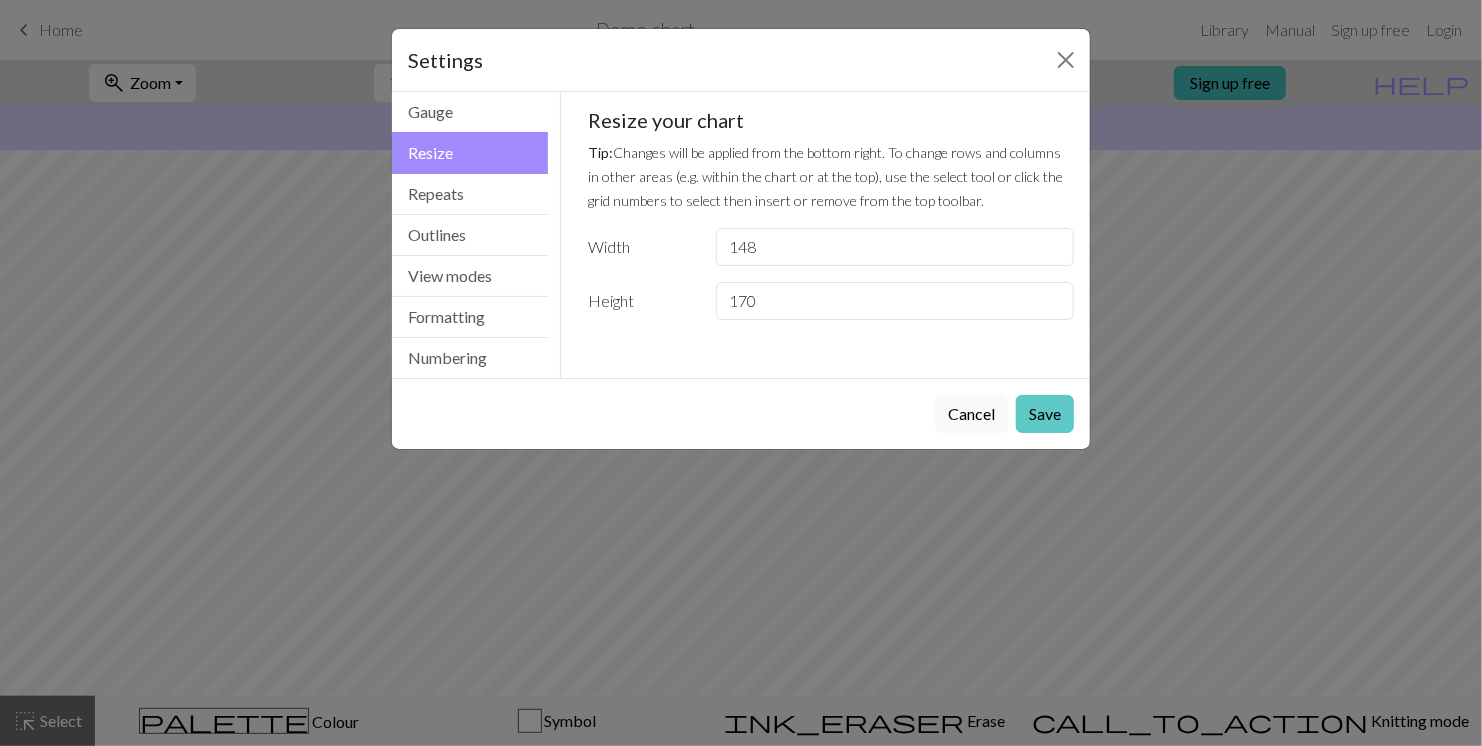 click on "Save" at bounding box center (1045, 414) 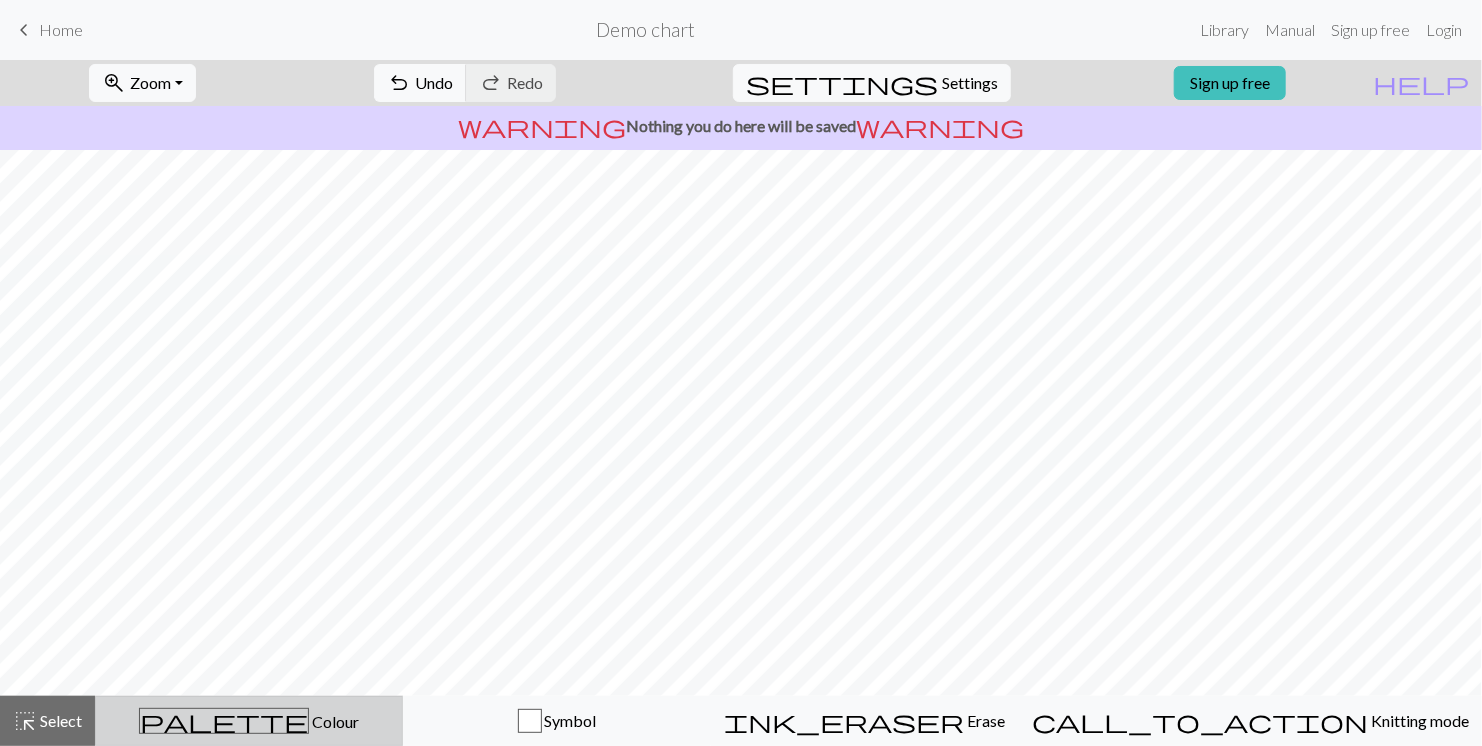 click on "palette   Colour   Colour" at bounding box center [249, 721] 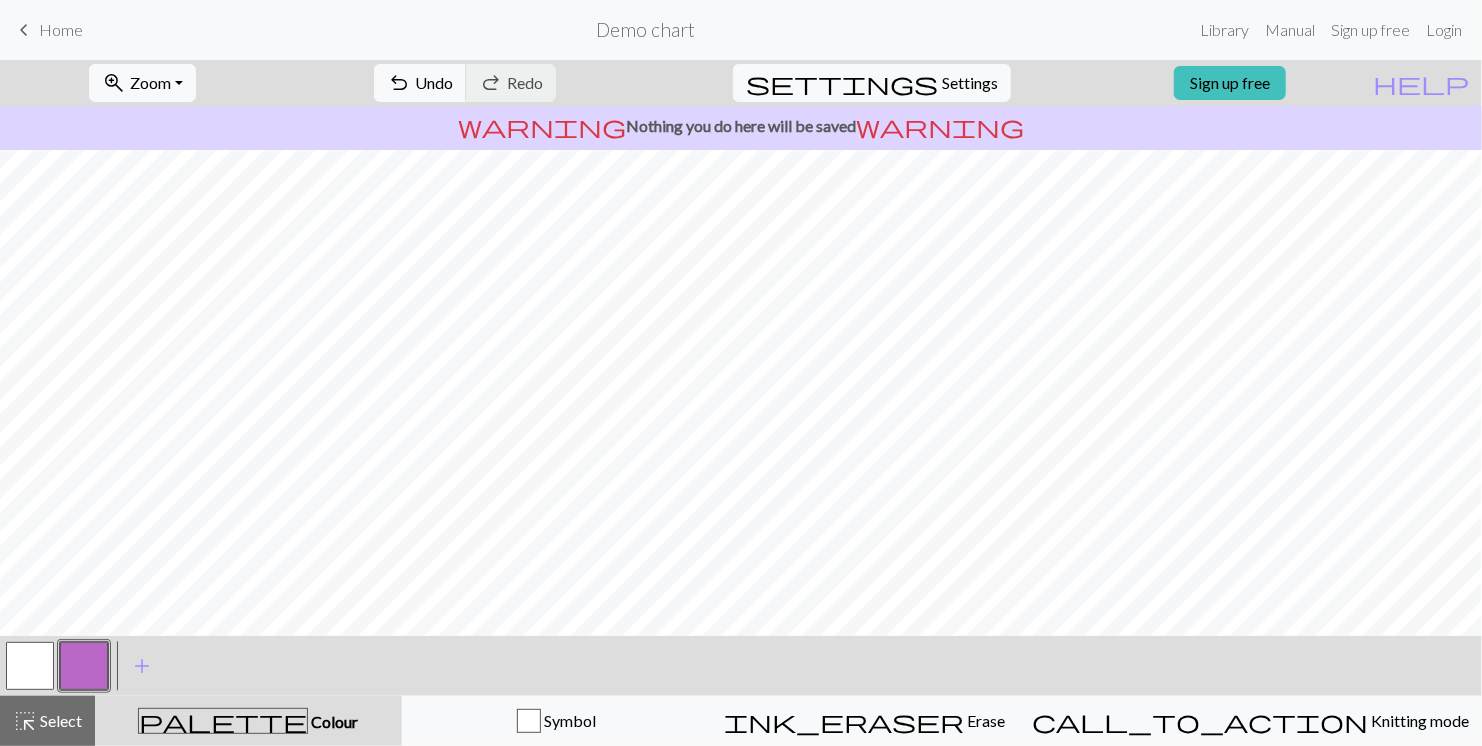 click at bounding box center [30, 666] 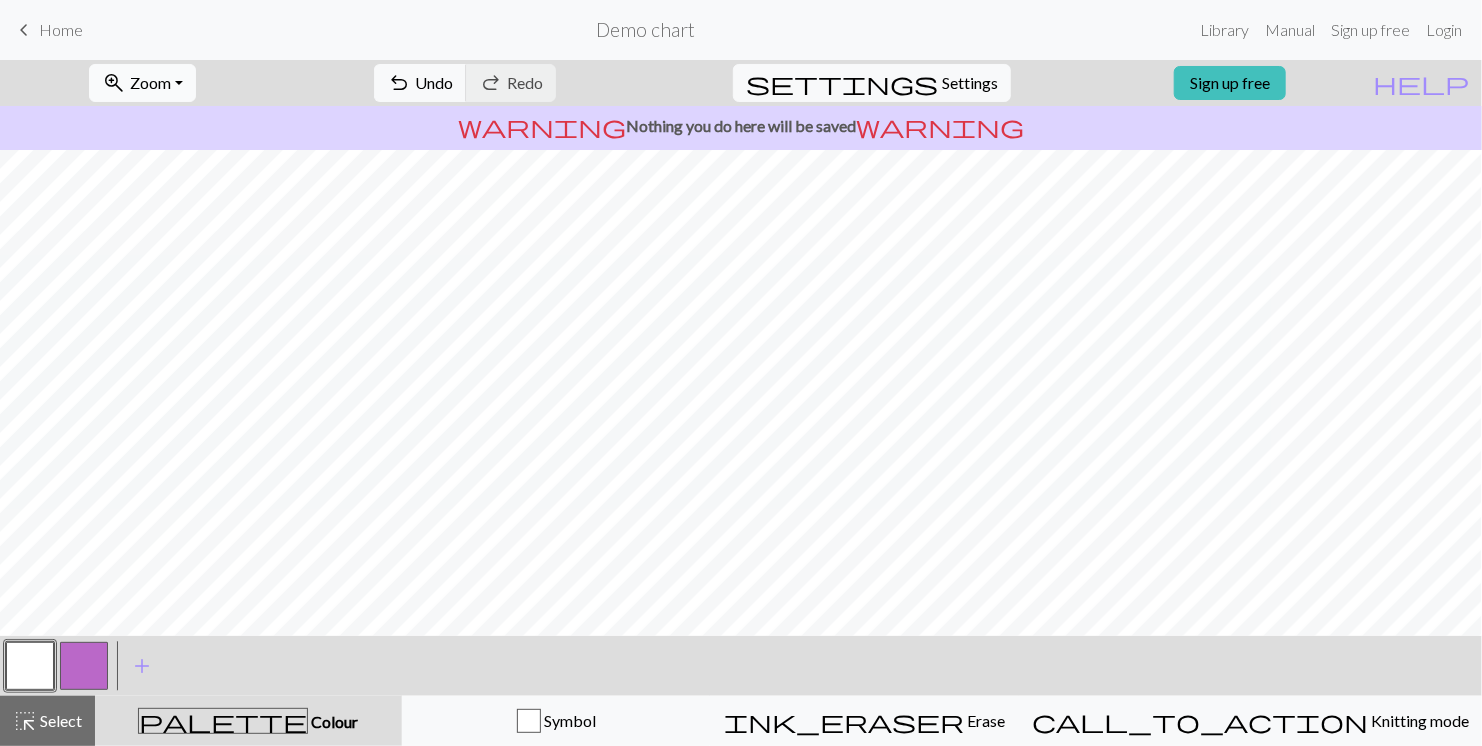 click on "zoom_in Zoom Zoom" at bounding box center (142, 83) 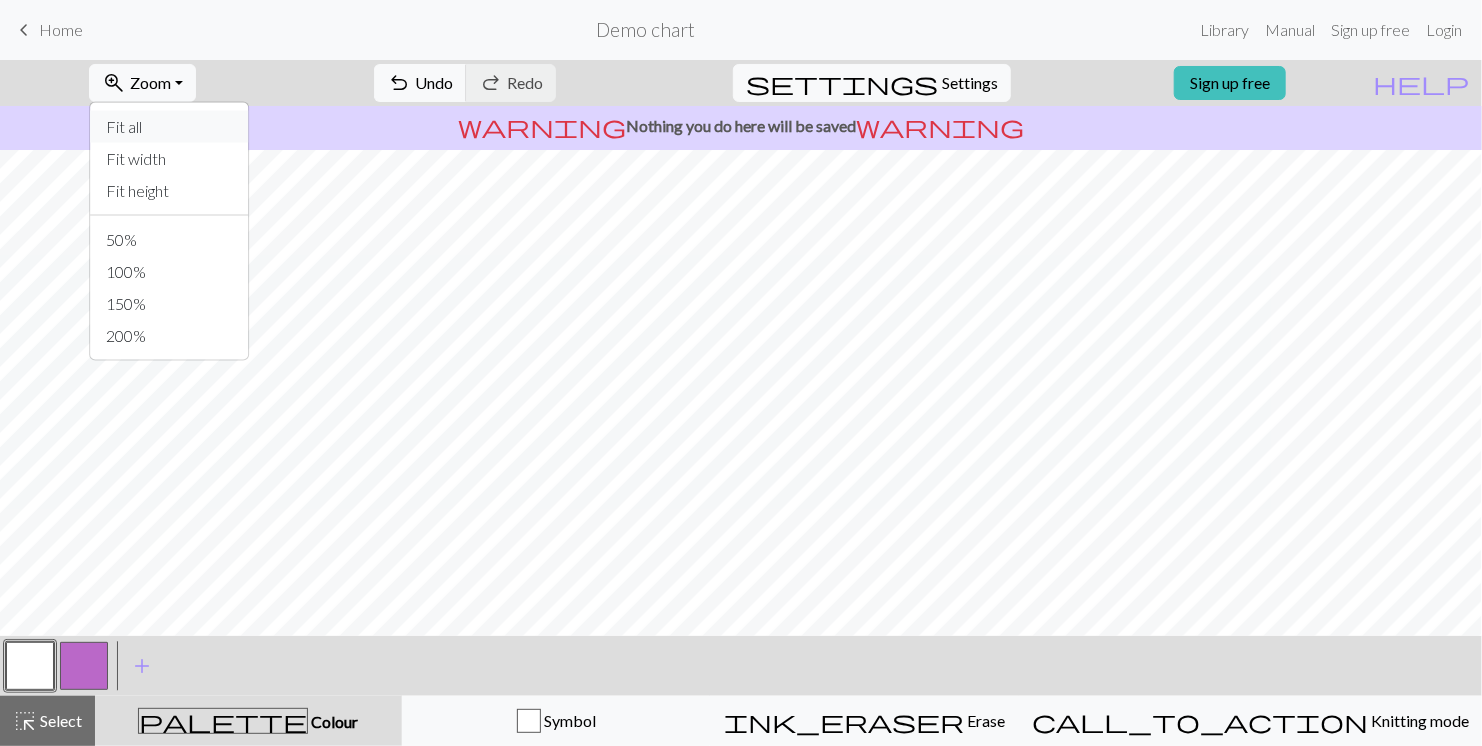 click on "Fit all" at bounding box center [169, 127] 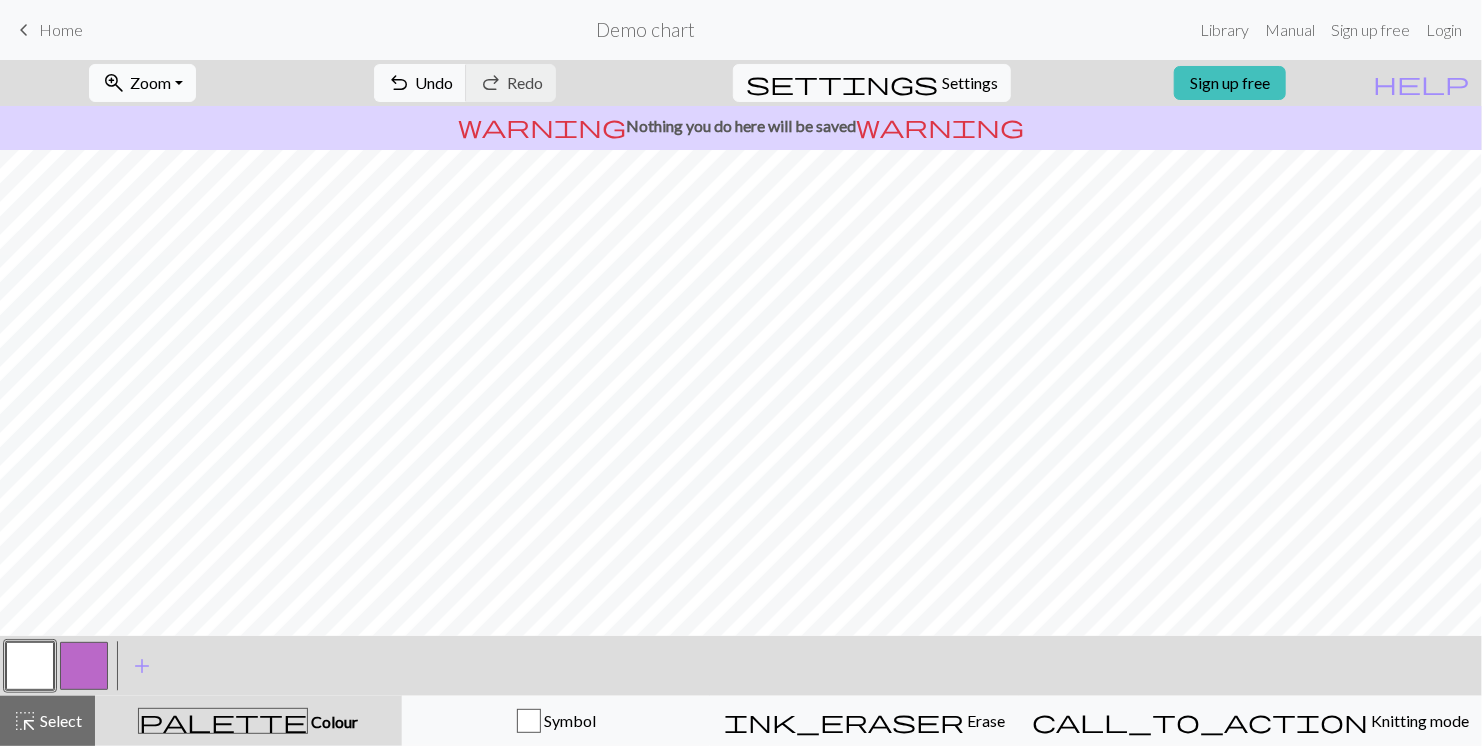 click on "zoom_in Zoom Zoom" at bounding box center (142, 83) 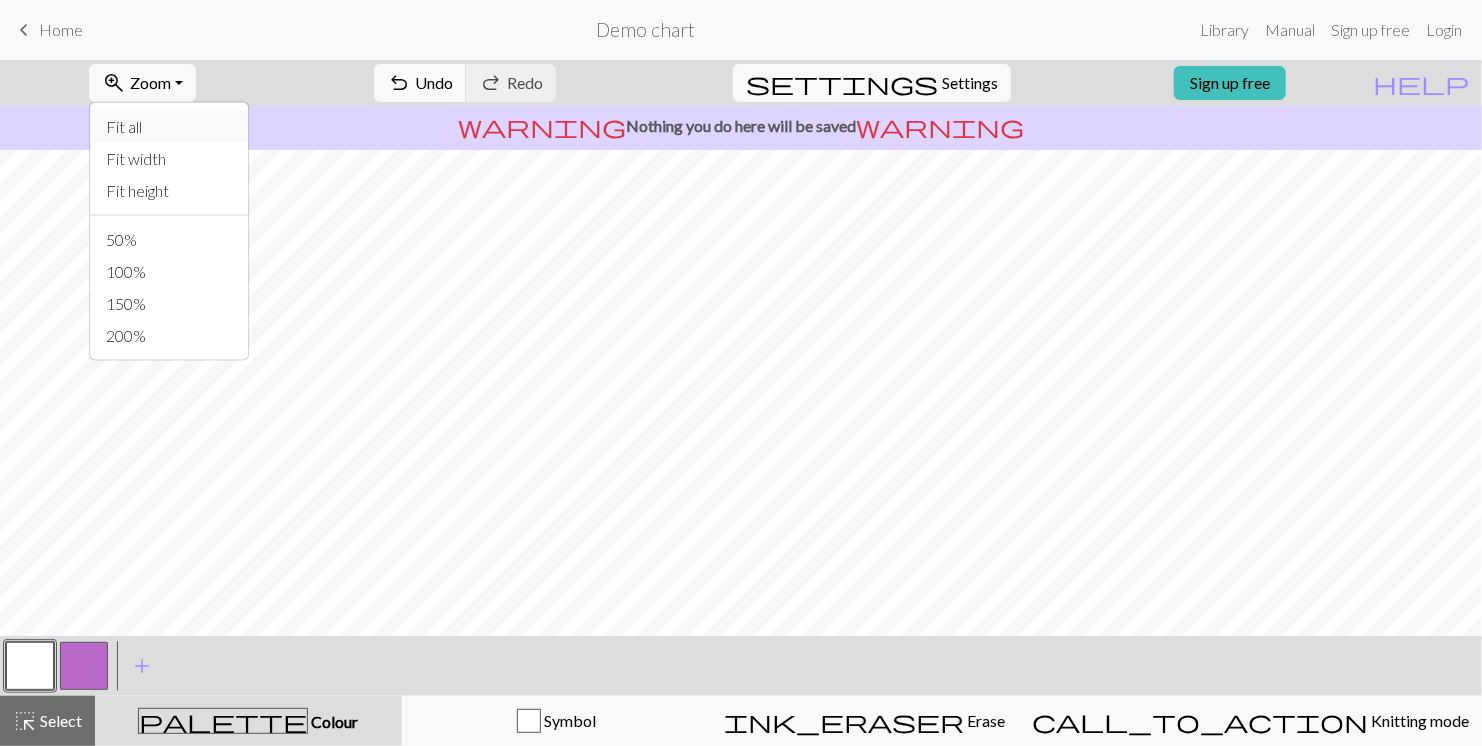 click on "Fit all" at bounding box center [169, 127] 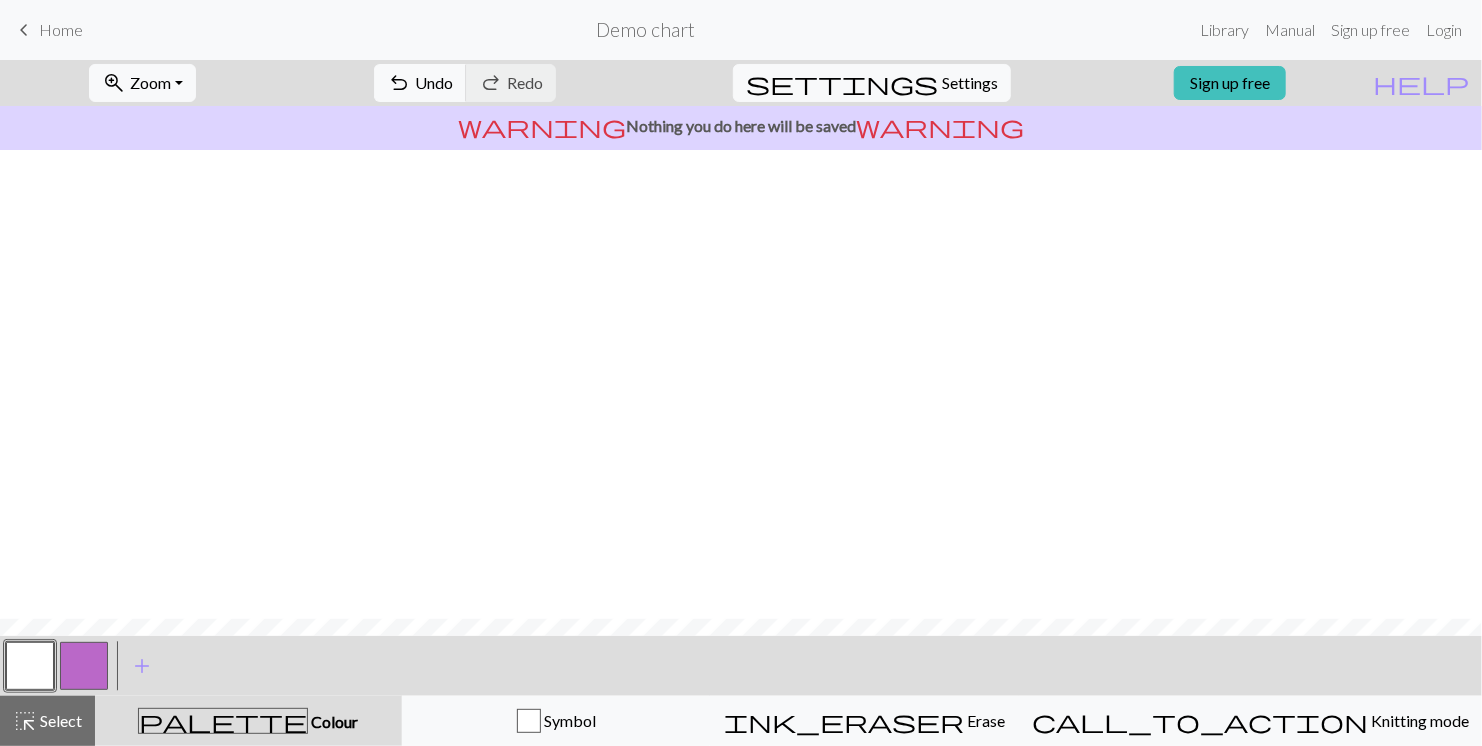 scroll, scrollTop: 1283, scrollLeft: 0, axis: vertical 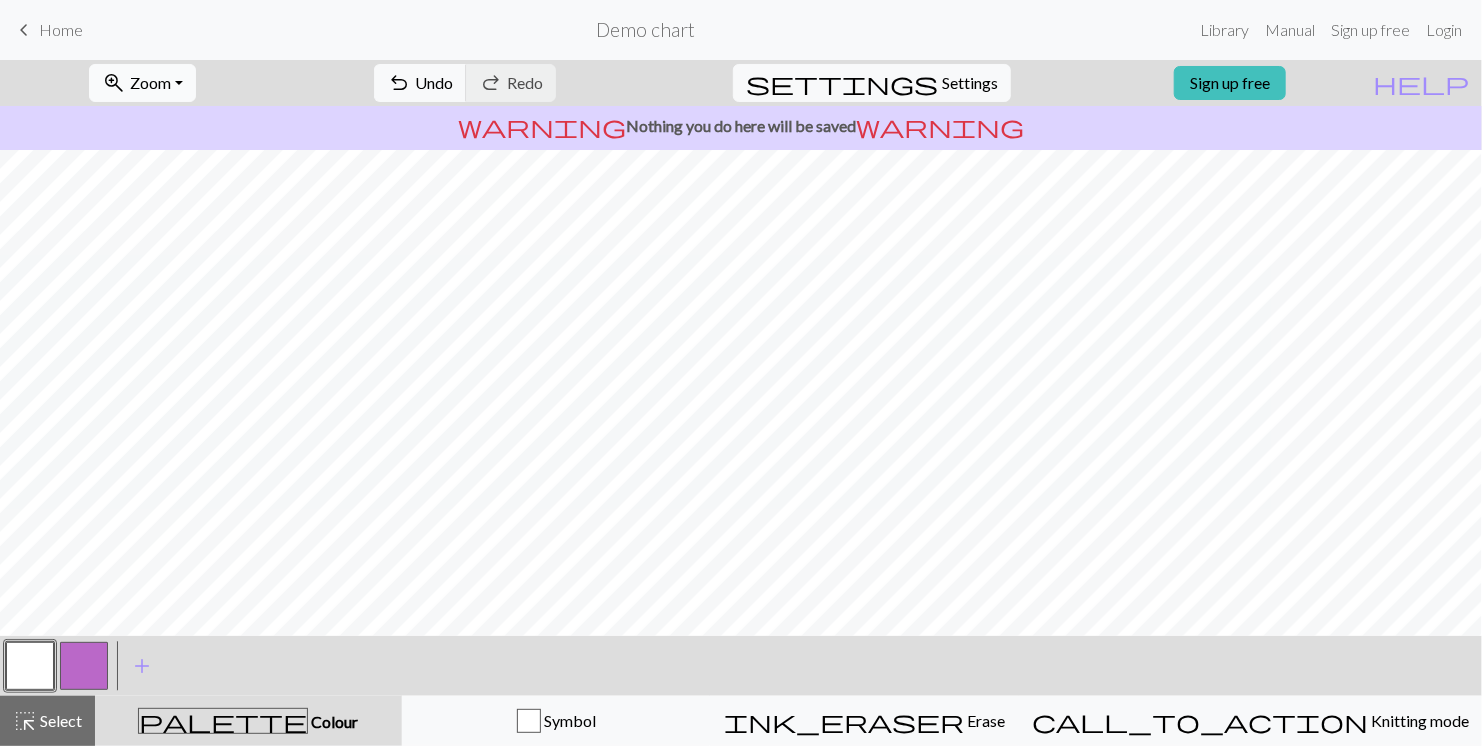 click on "zoom_in Zoom Zoom" at bounding box center [142, 83] 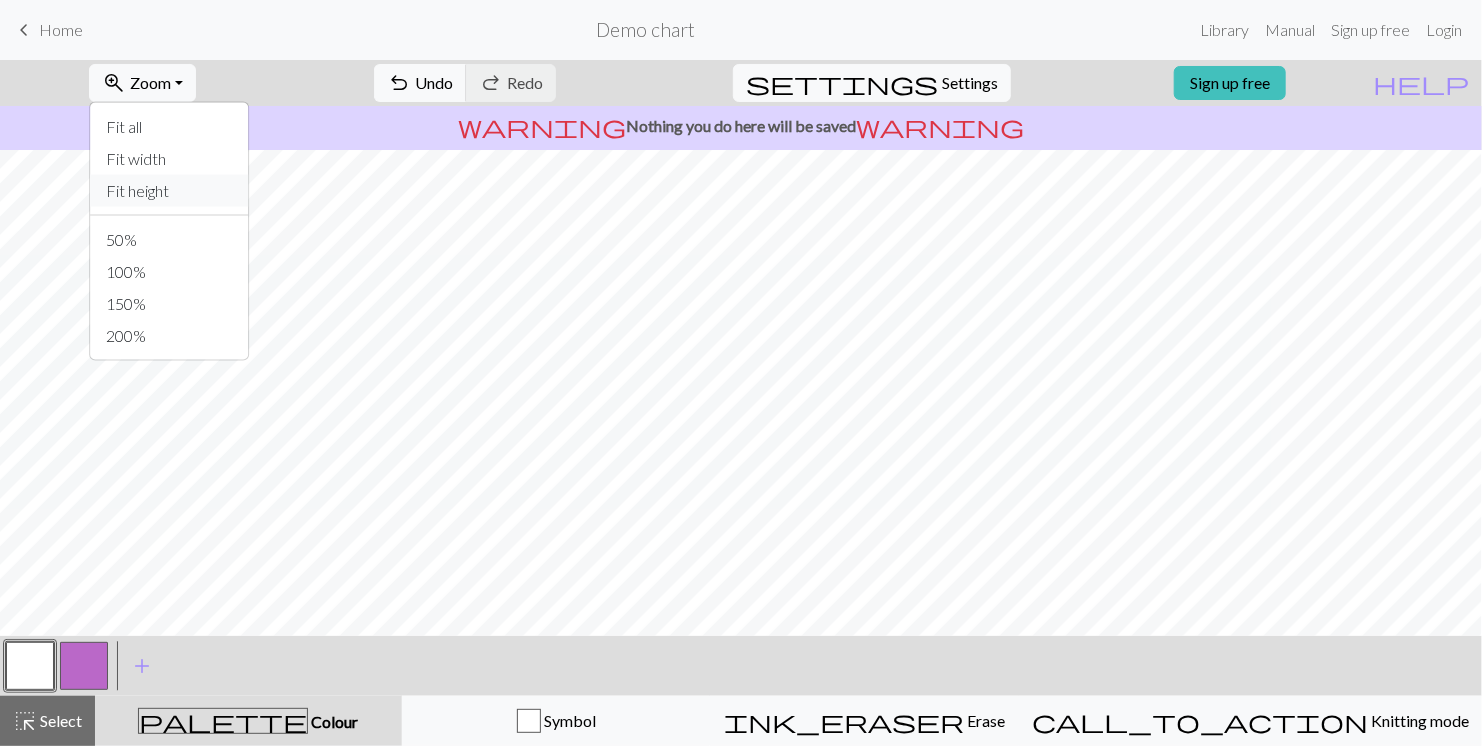 click on "Fit height" at bounding box center (169, 191) 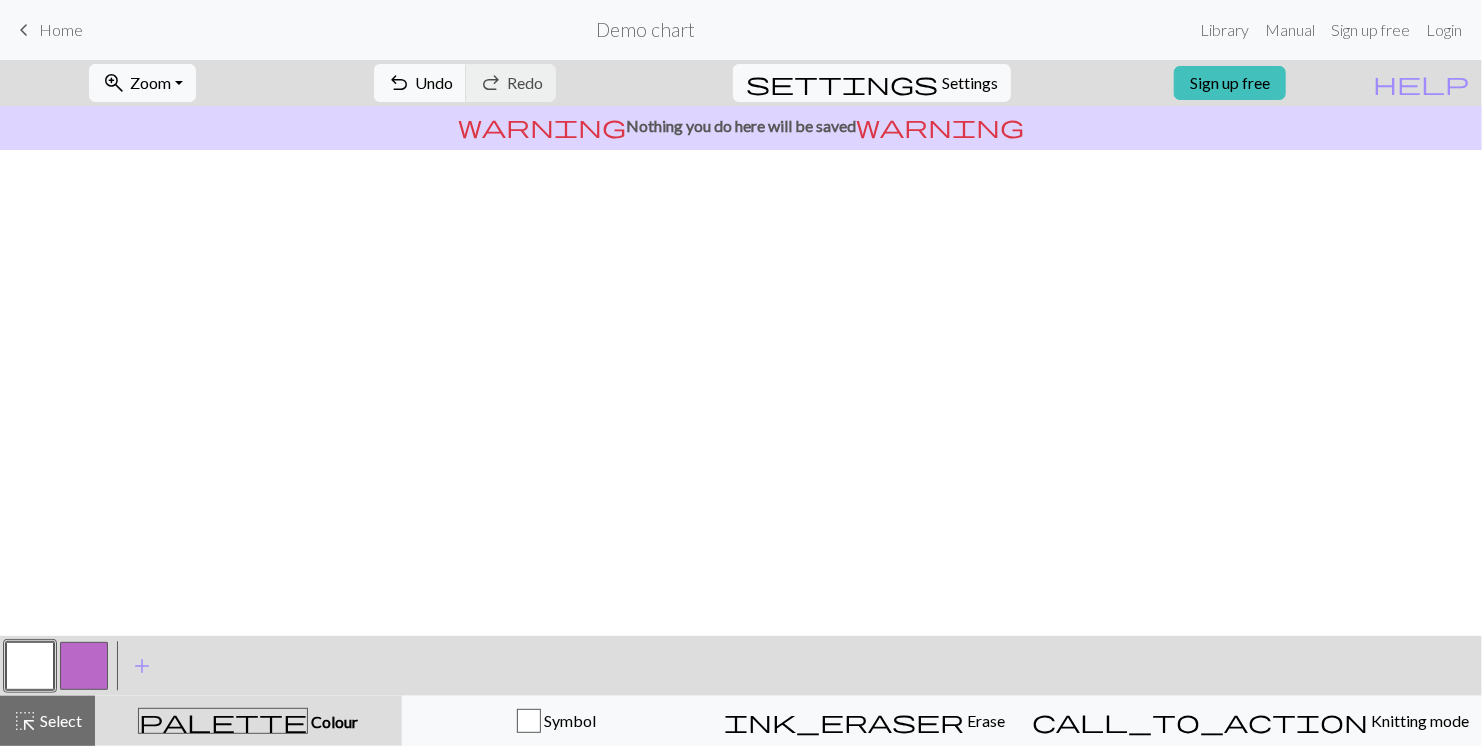 scroll, scrollTop: 93, scrollLeft: 0, axis: vertical 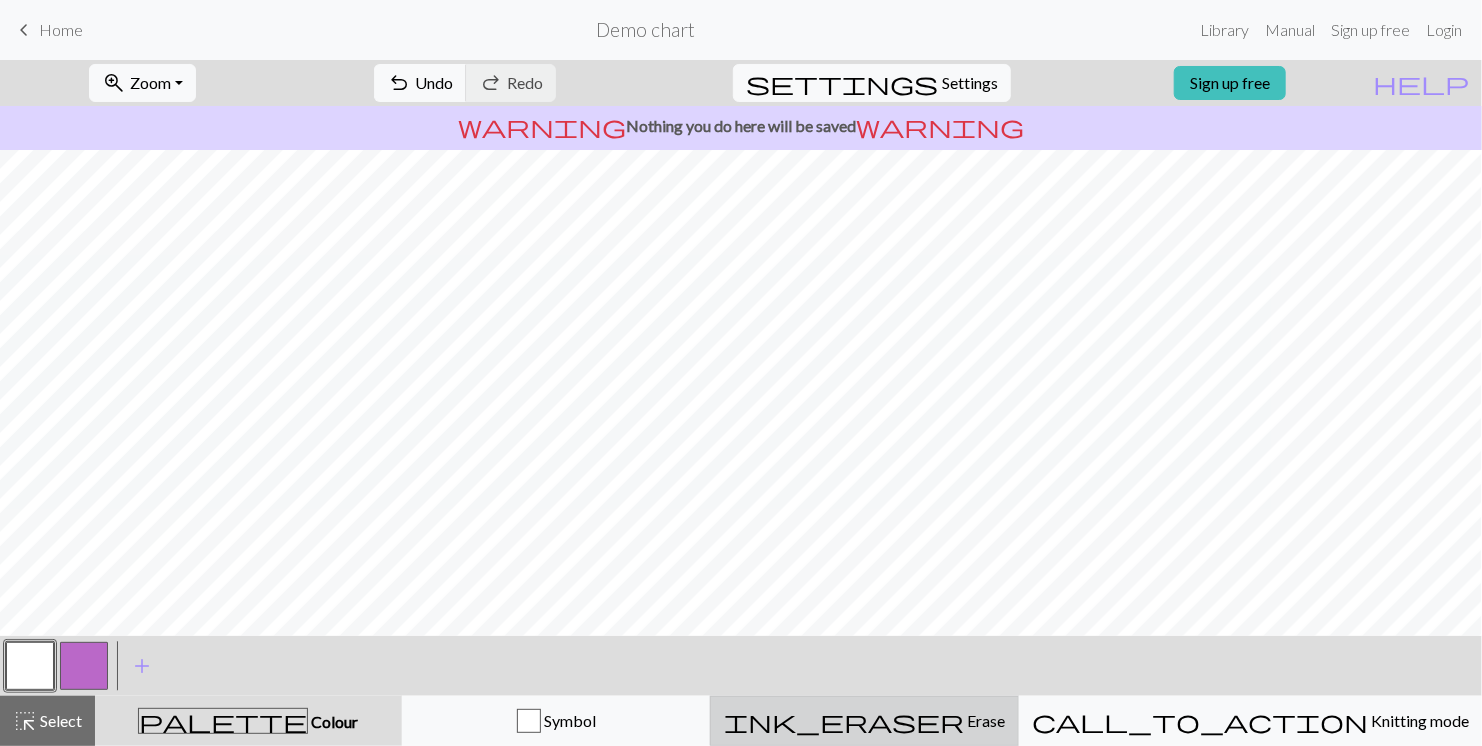 click on "Erase" at bounding box center (984, 720) 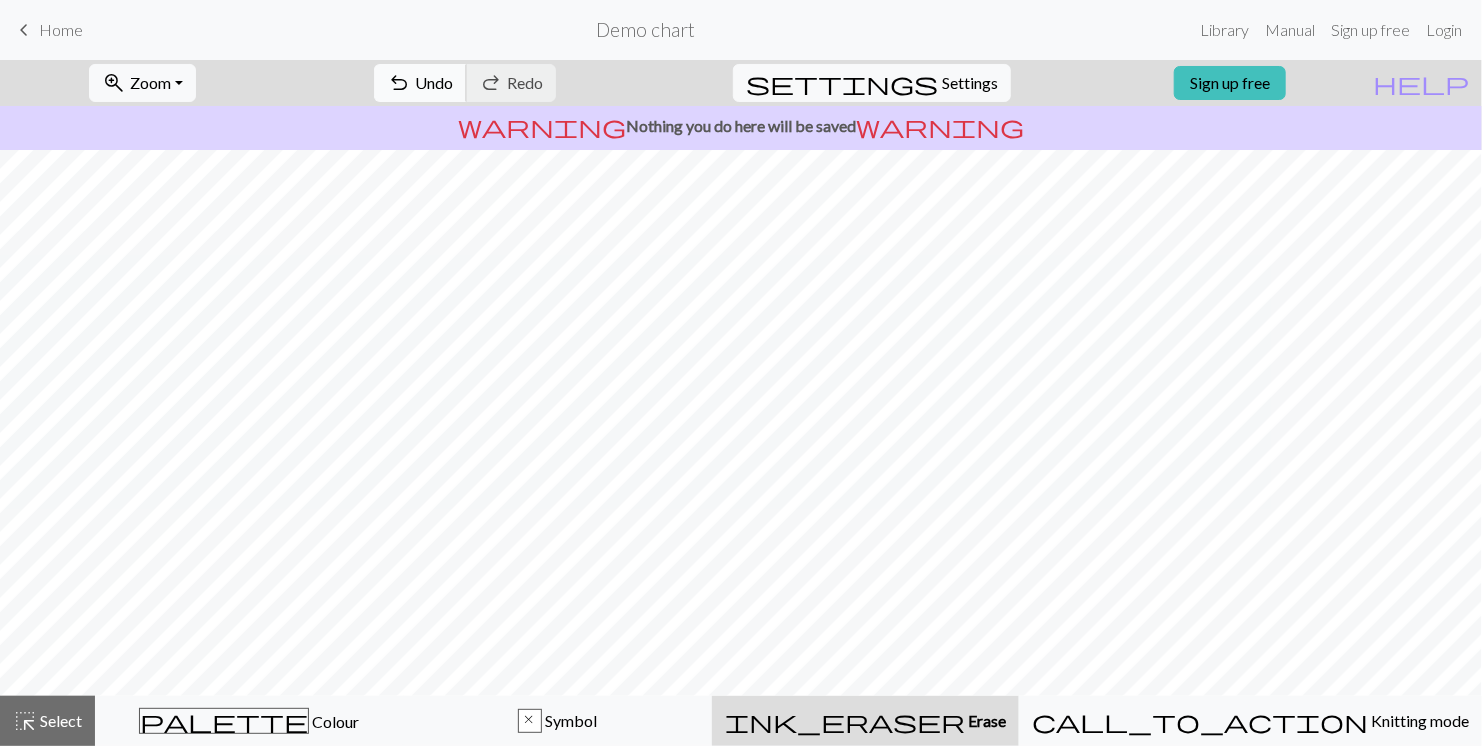 click on "Undo" at bounding box center (434, 82) 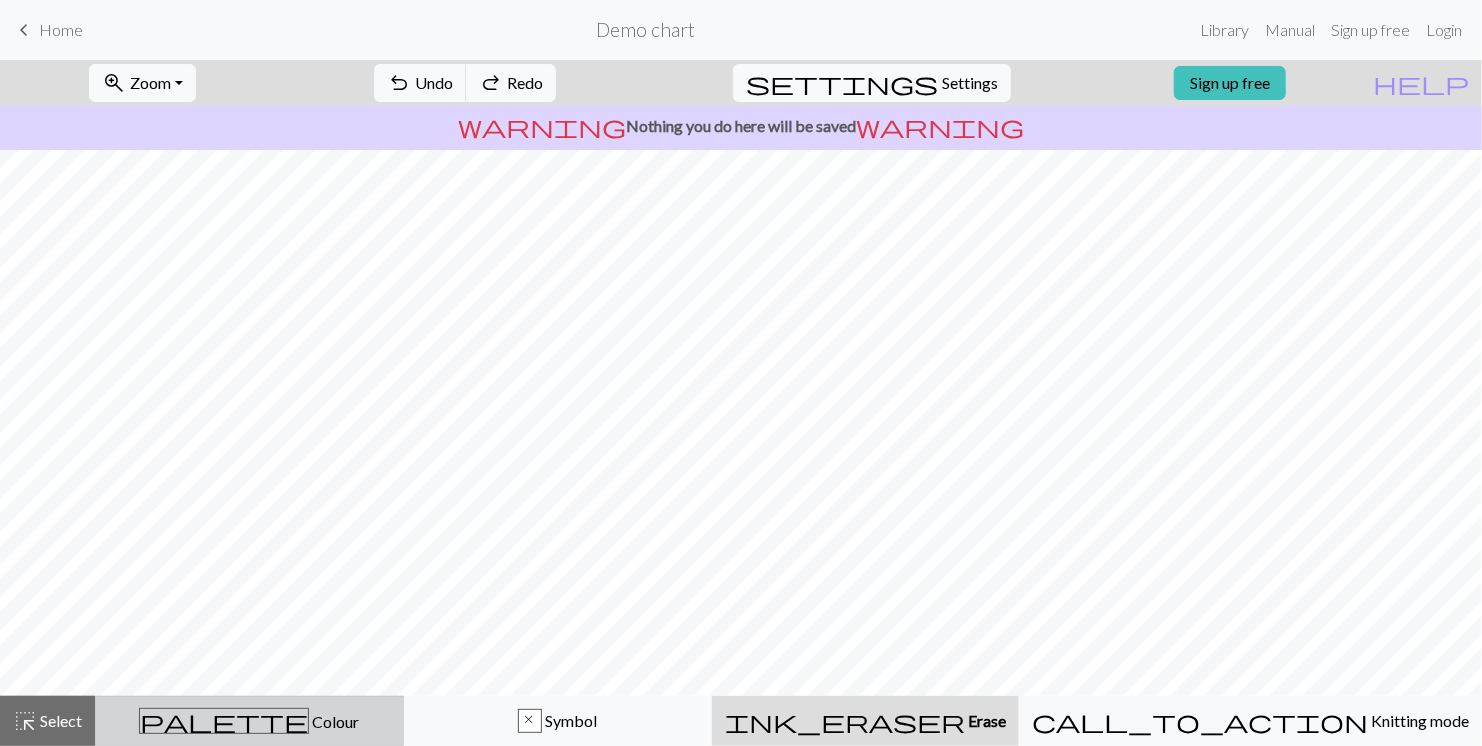 click on "palette   Colour   Colour" at bounding box center (249, 721) 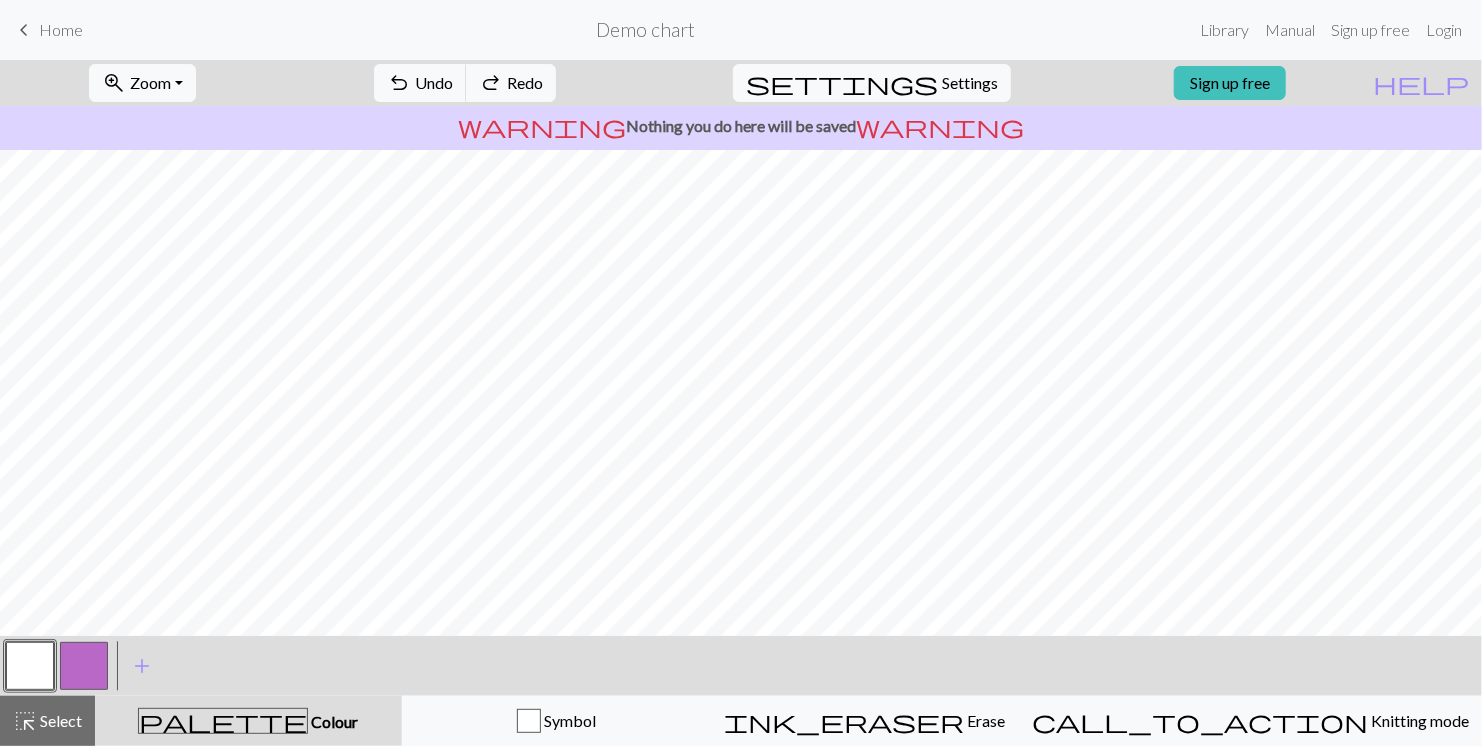click at bounding box center [30, 666] 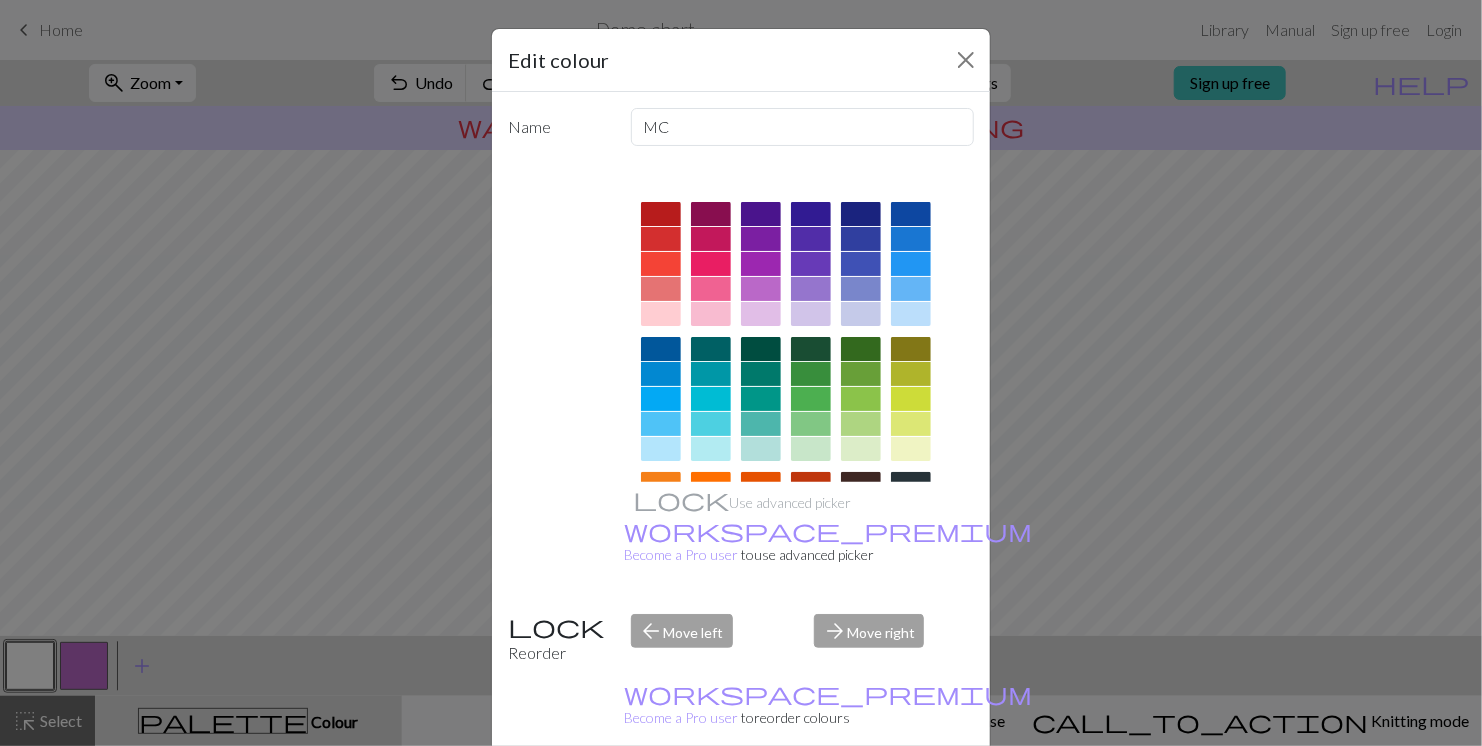 click on "Edit colour Name MC Use advanced picker workspace_premium Become a Pro user   to  use advanced picker Reorder arrow_back Move left arrow_forward Move right workspace_premium Become a Pro user   to  reorder colours Delete Done Cancel" at bounding box center [741, 373] 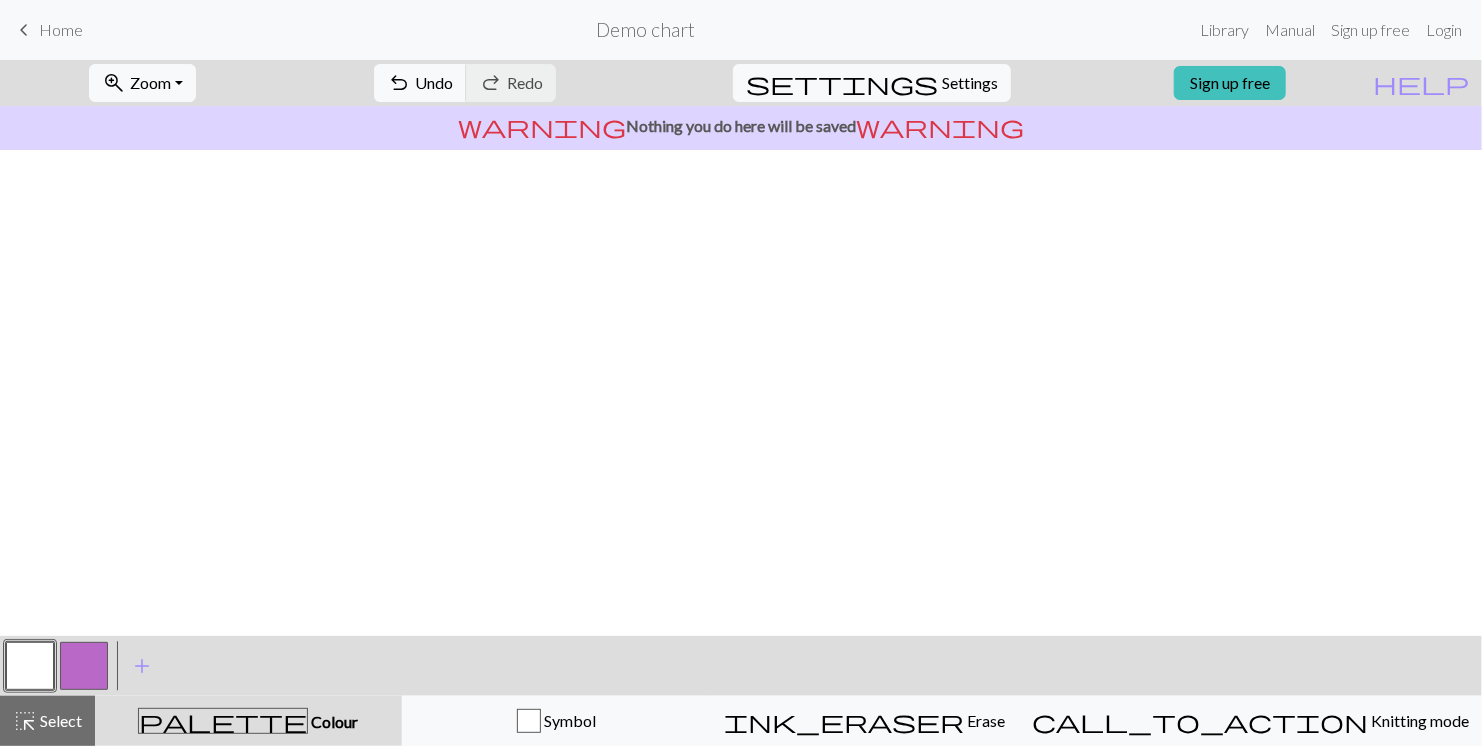 scroll, scrollTop: 1130, scrollLeft: 0, axis: vertical 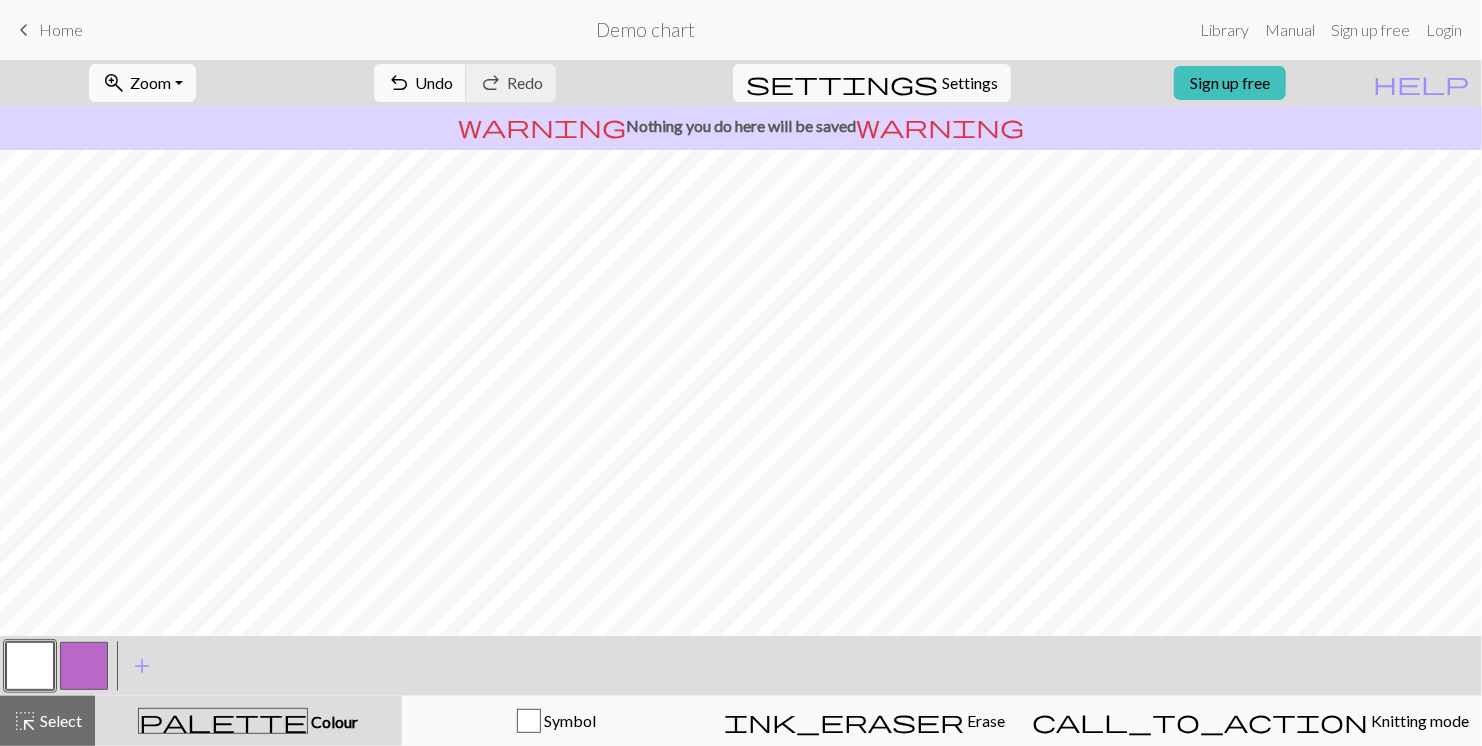 click on "zoom_in Zoom Zoom" at bounding box center [142, 83] 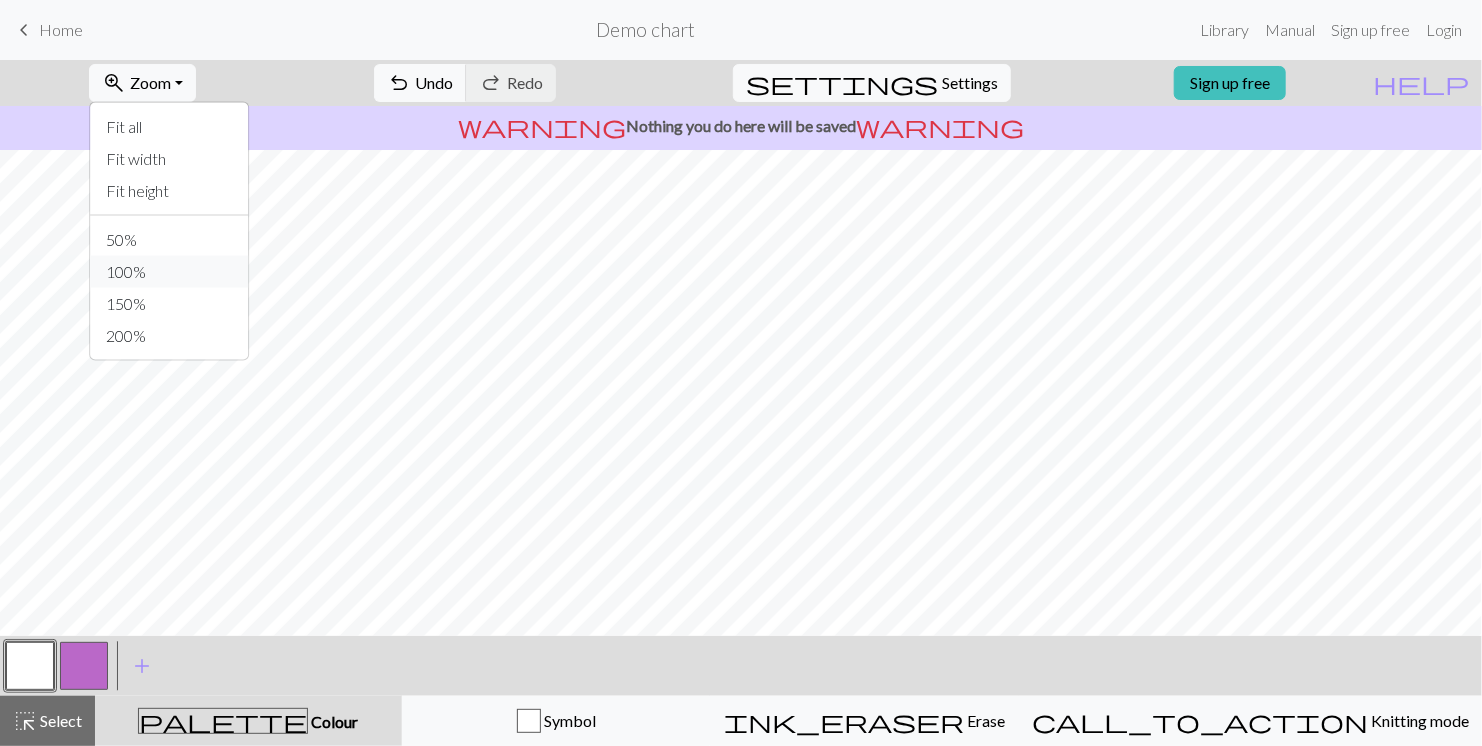 click on "100%" at bounding box center (169, 272) 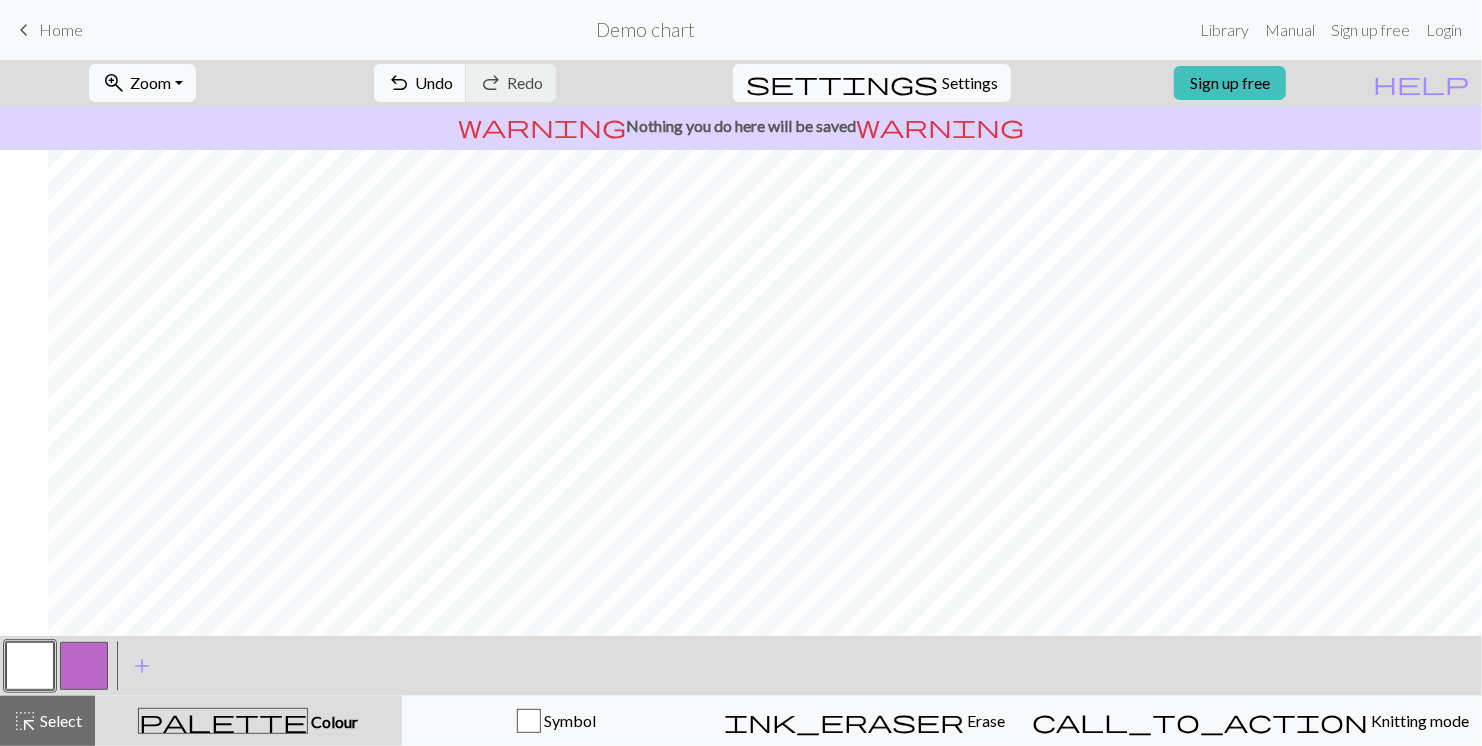 scroll, scrollTop: 1283, scrollLeft: 1178, axis: both 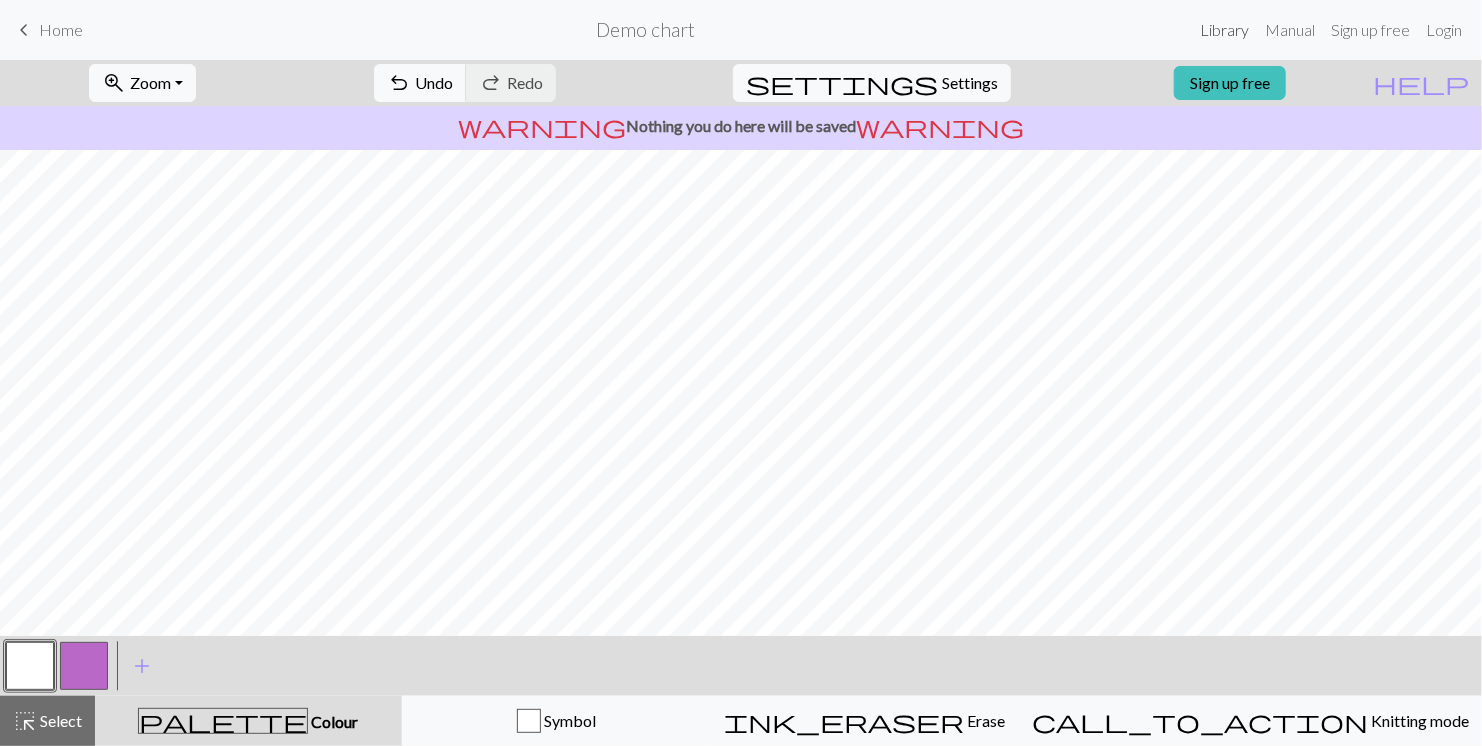 click on "Library" at bounding box center (1224, 30) 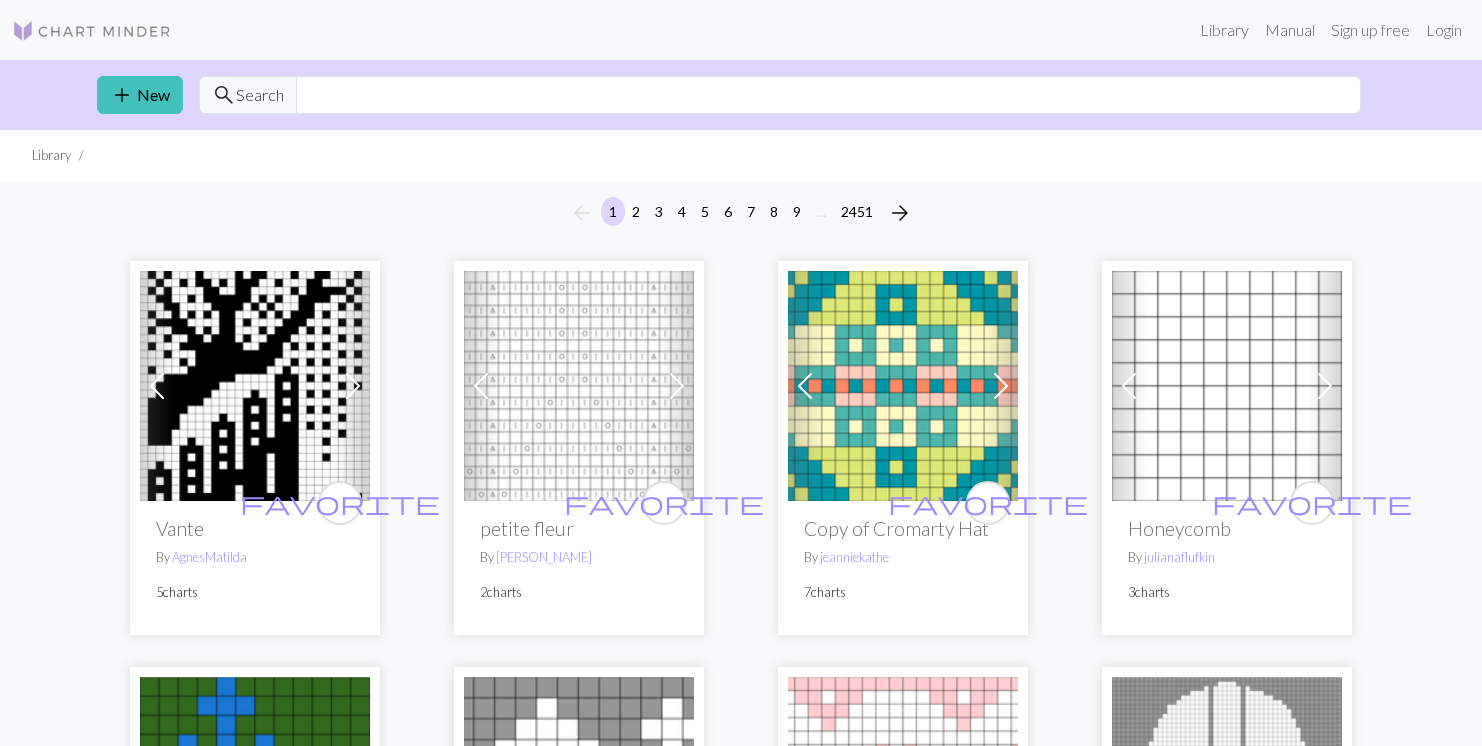 scroll, scrollTop: 0, scrollLeft: 0, axis: both 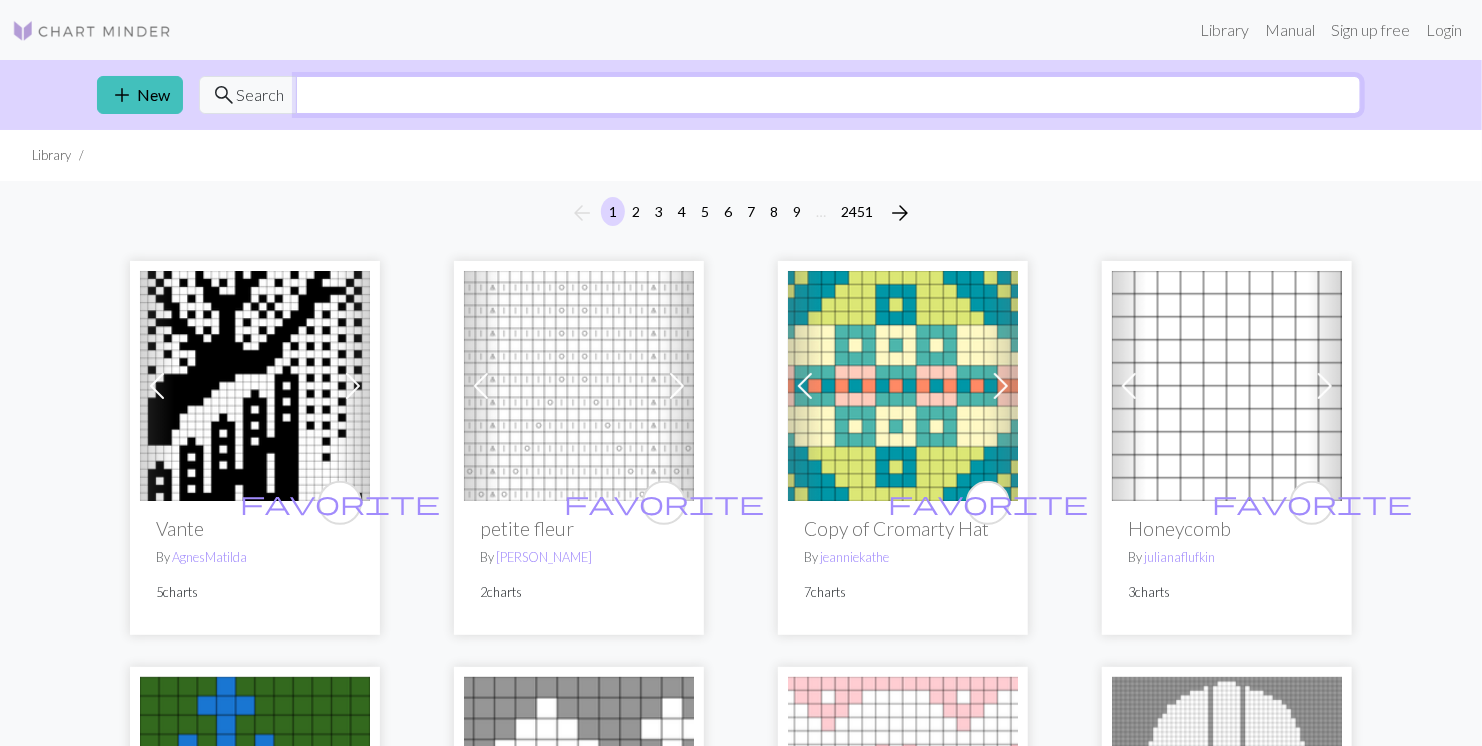 click at bounding box center [828, 95] 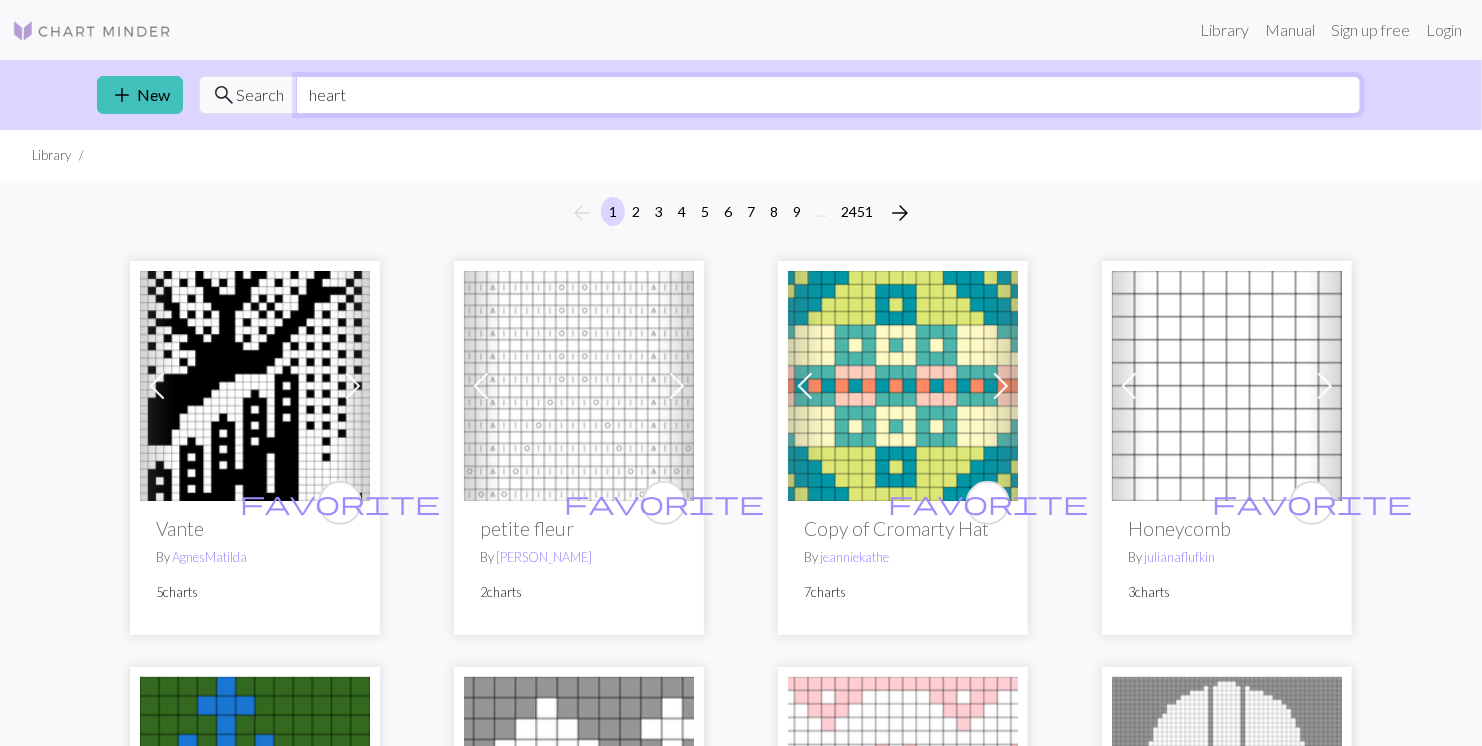type on "heart" 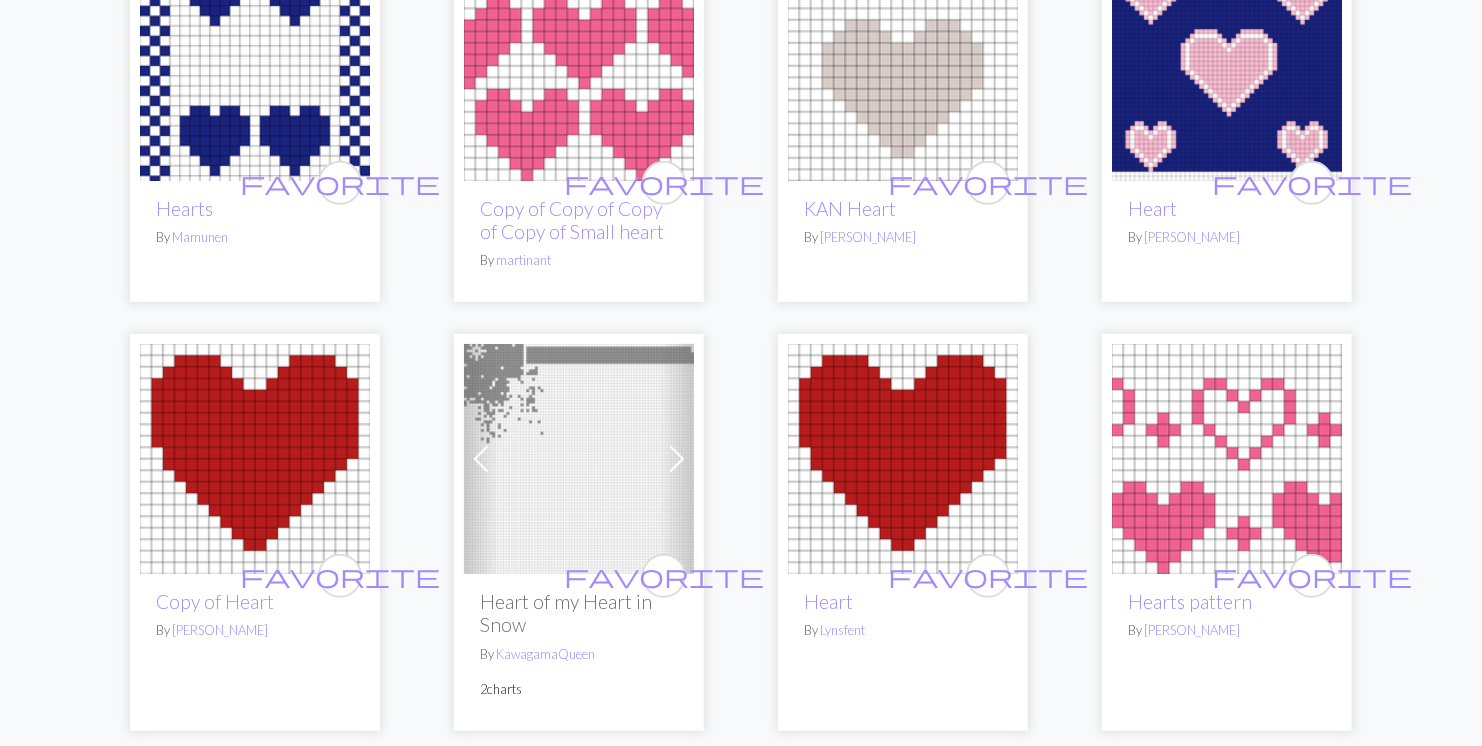 scroll, scrollTop: 313, scrollLeft: 0, axis: vertical 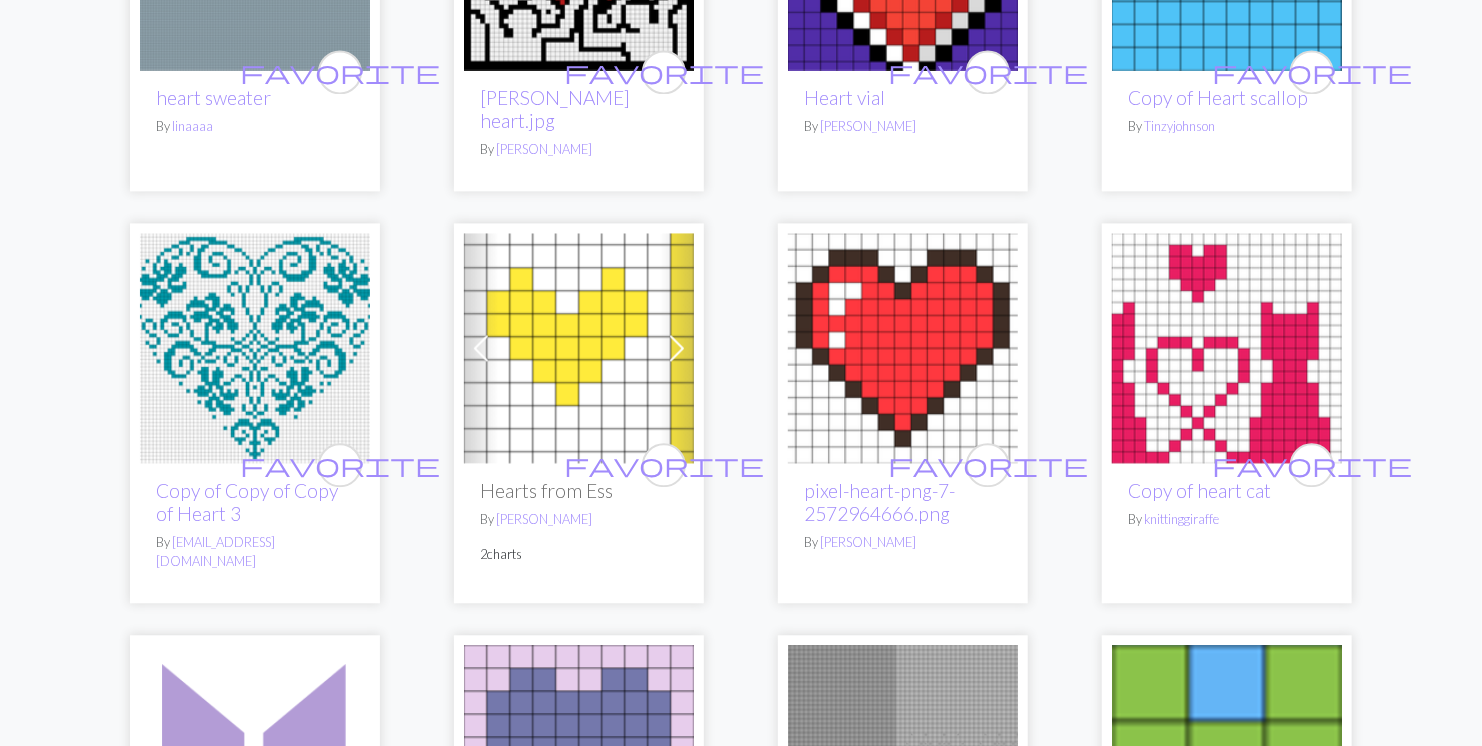 click at bounding box center (1227, 348) 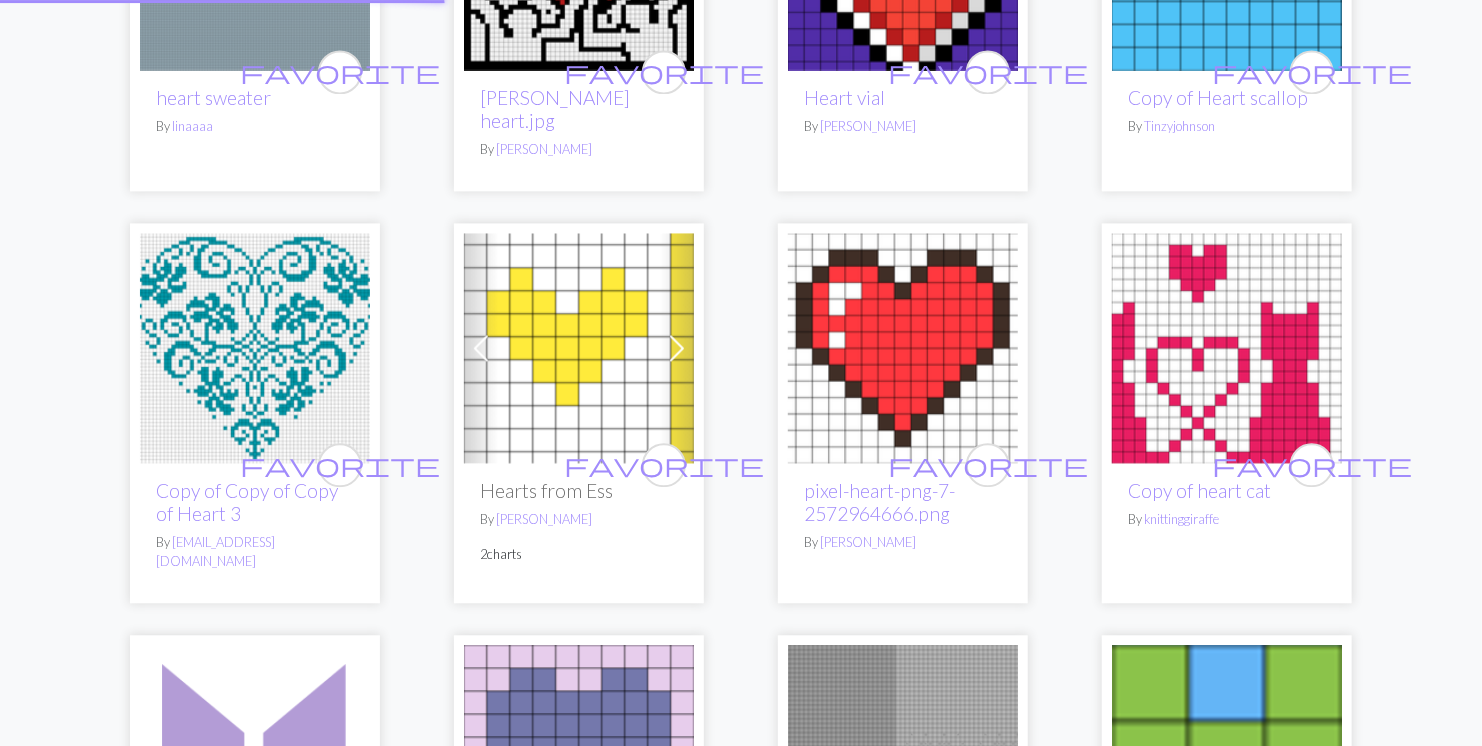 scroll, scrollTop: 0, scrollLeft: 0, axis: both 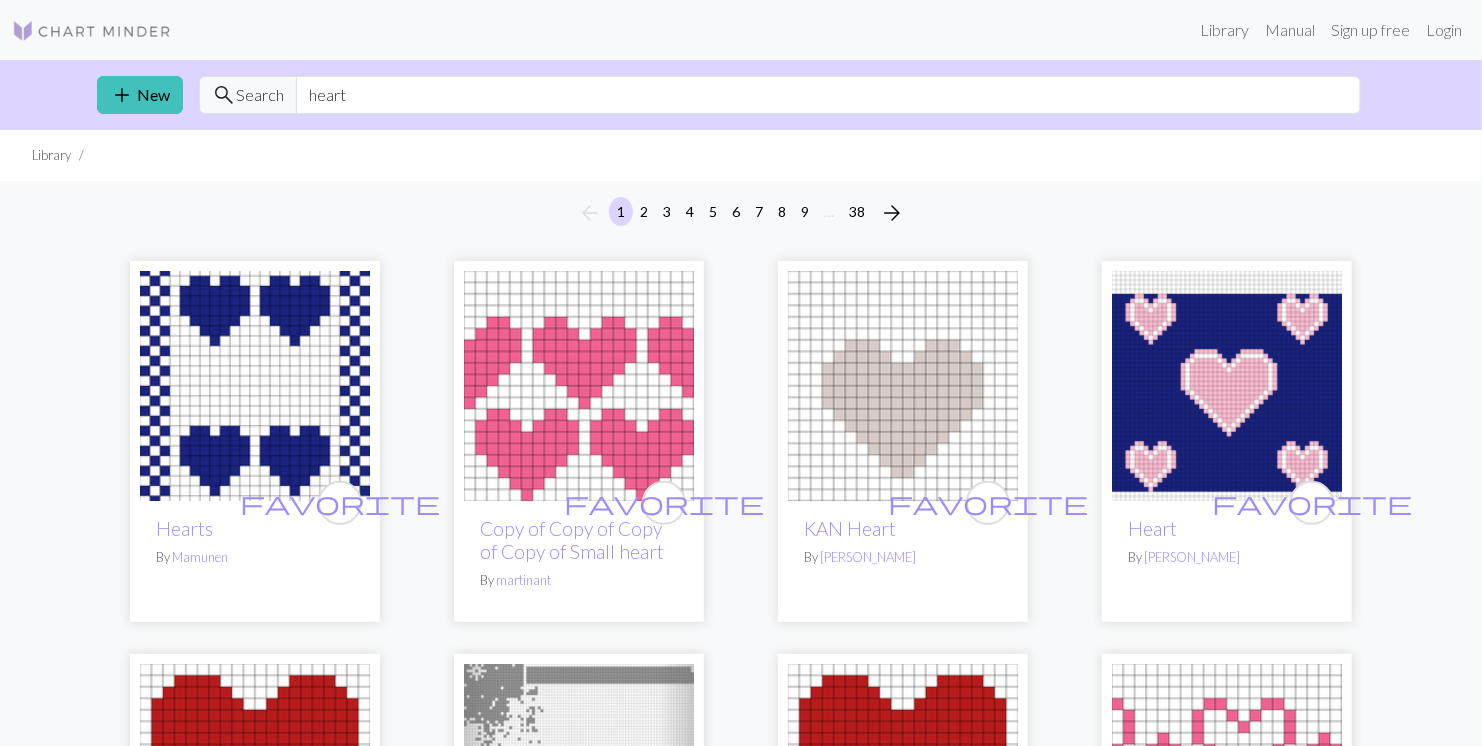 click at bounding box center (579, 386) 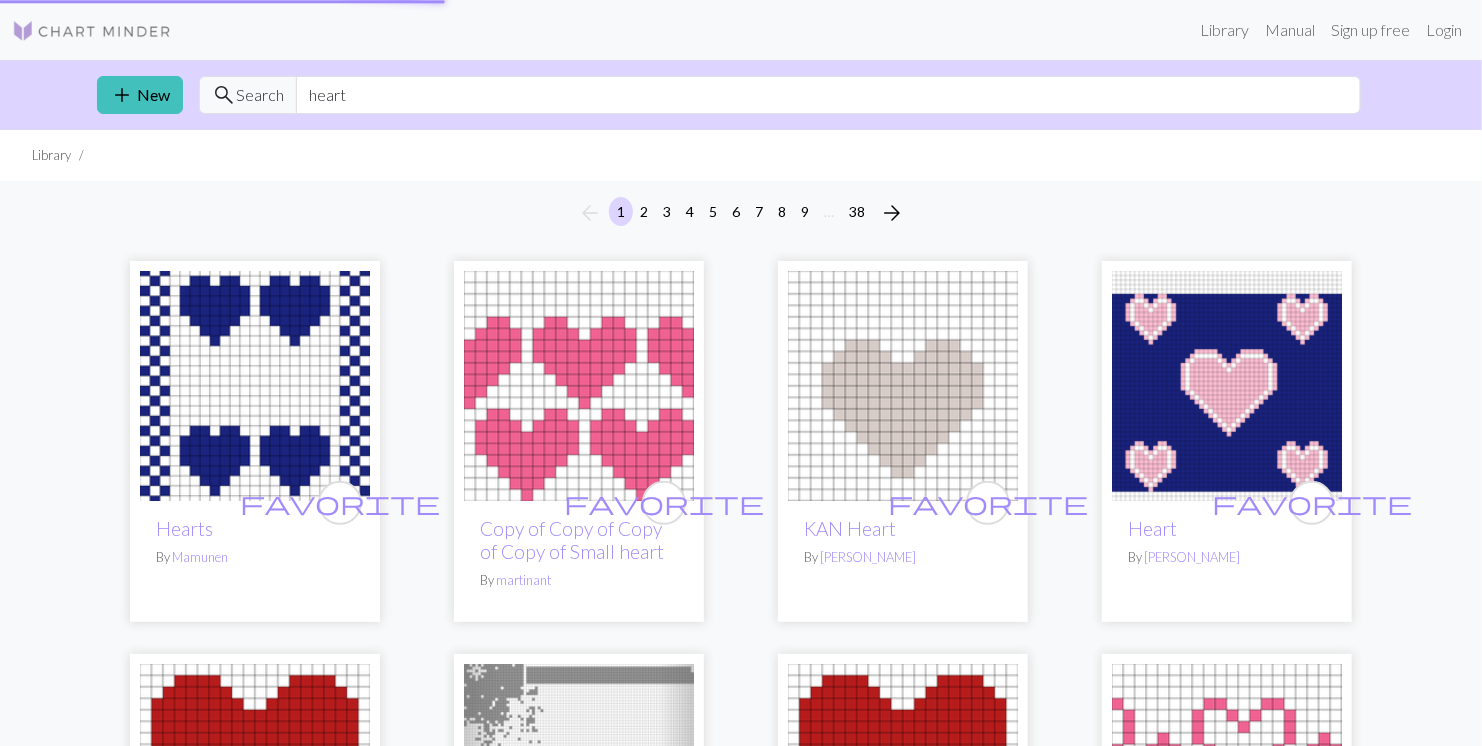 scroll, scrollTop: 0, scrollLeft: 0, axis: both 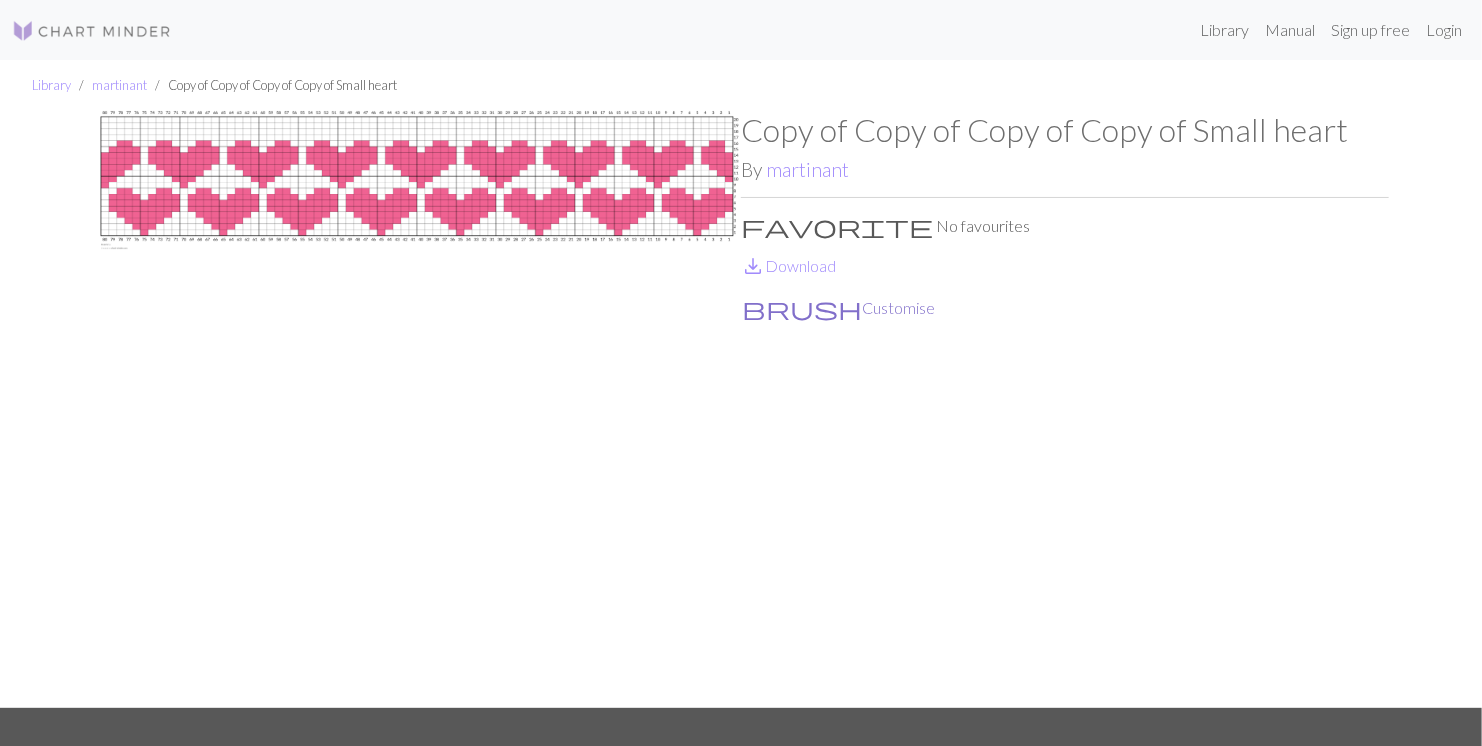 click on "brush Customise" at bounding box center (838, 308) 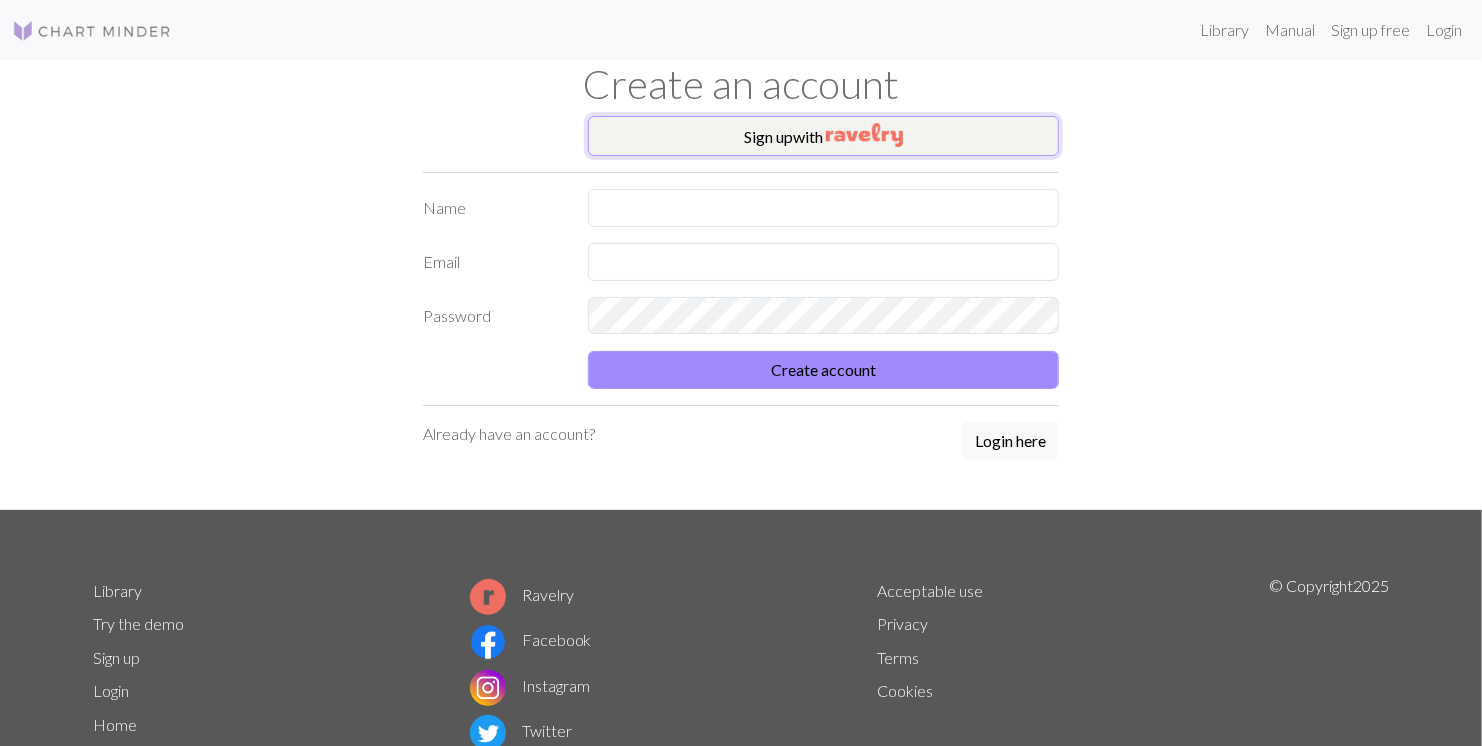 click on "Sign up  with" at bounding box center [823, 136] 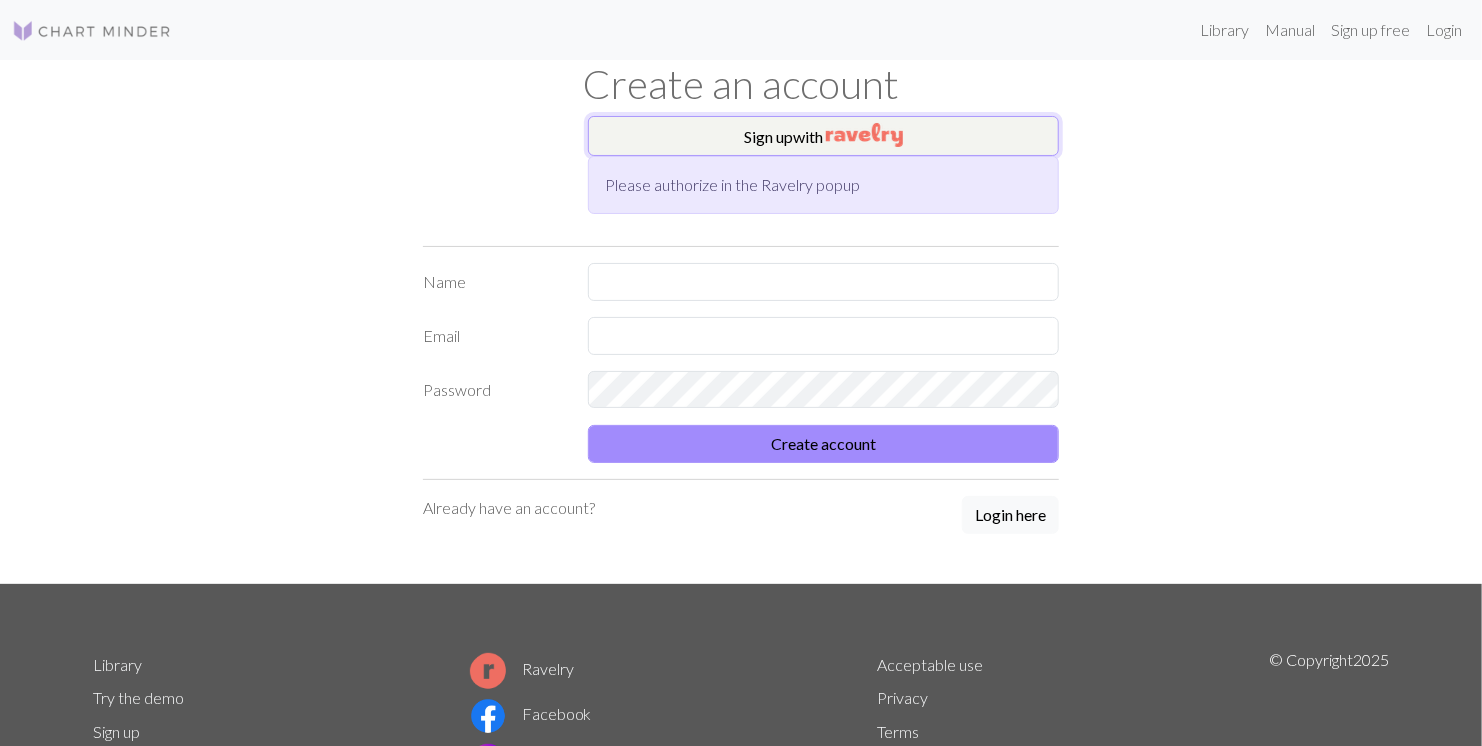 scroll, scrollTop: 0, scrollLeft: 0, axis: both 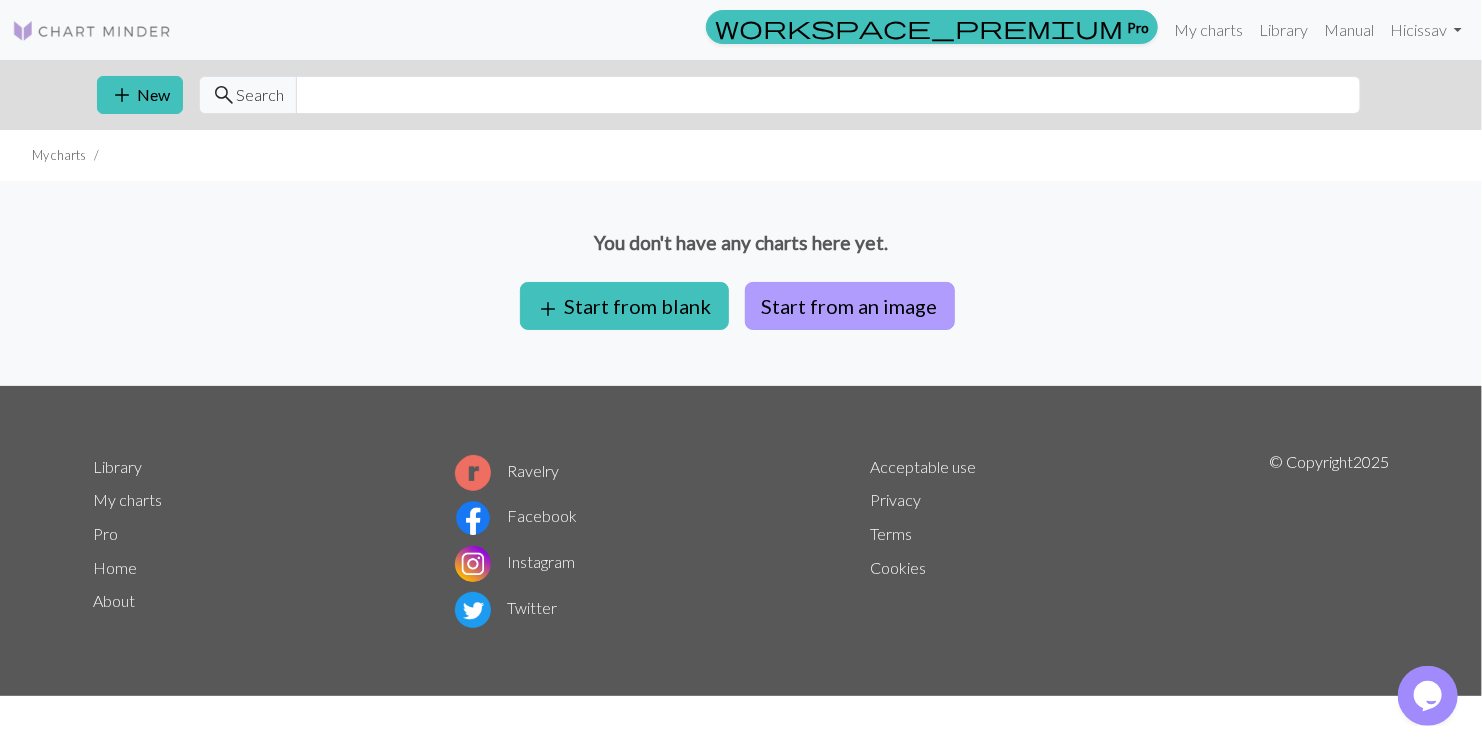 click on "Start from an image" at bounding box center [850, 306] 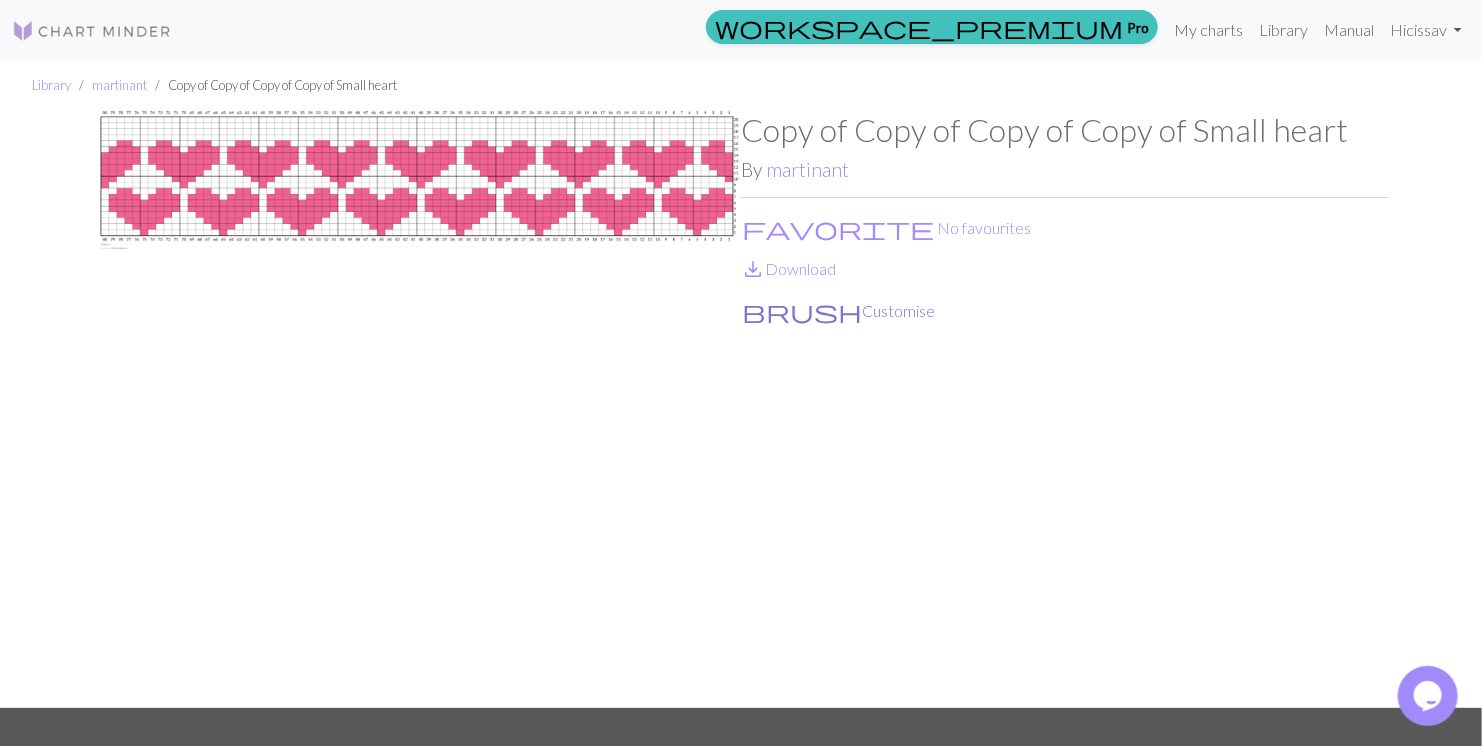 click on "brush Customise" at bounding box center (838, 311) 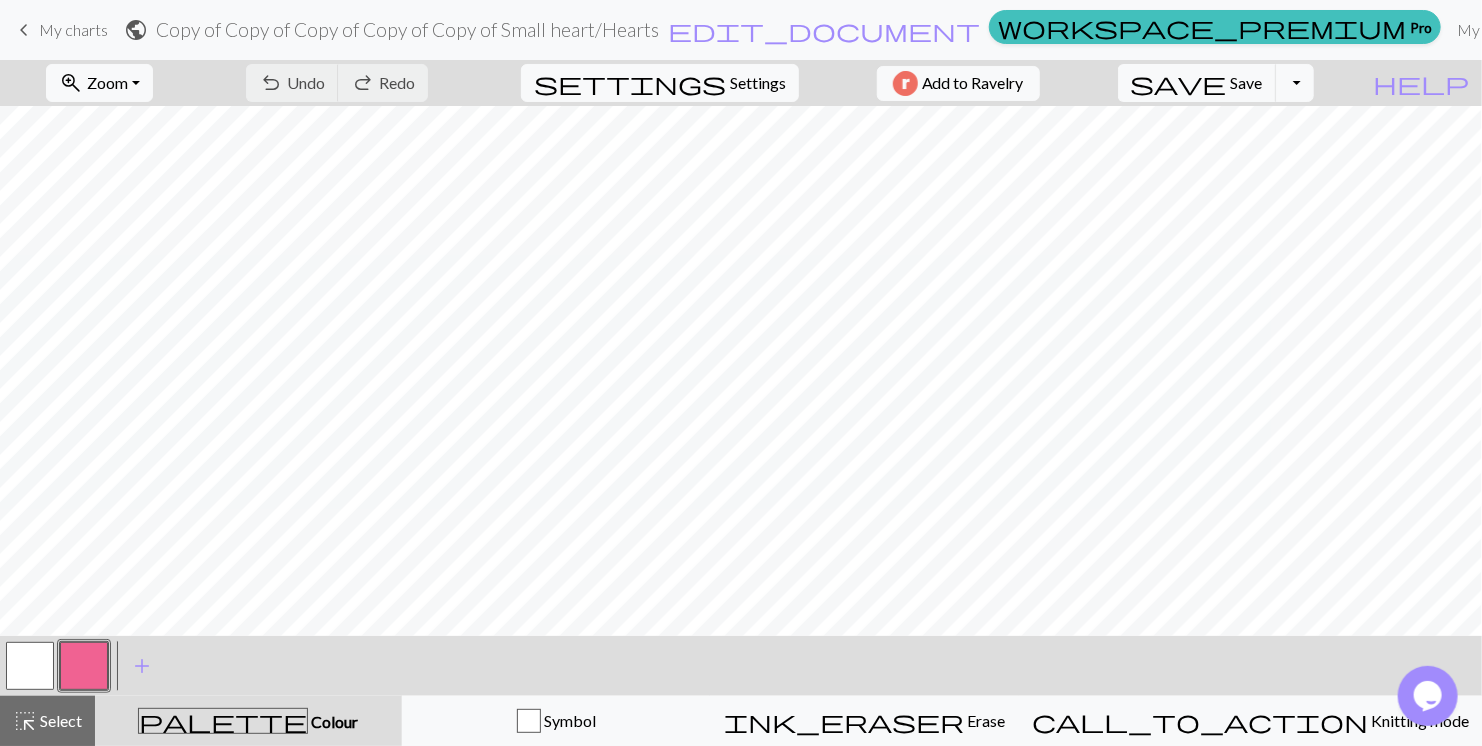 click at bounding box center (30, 666) 